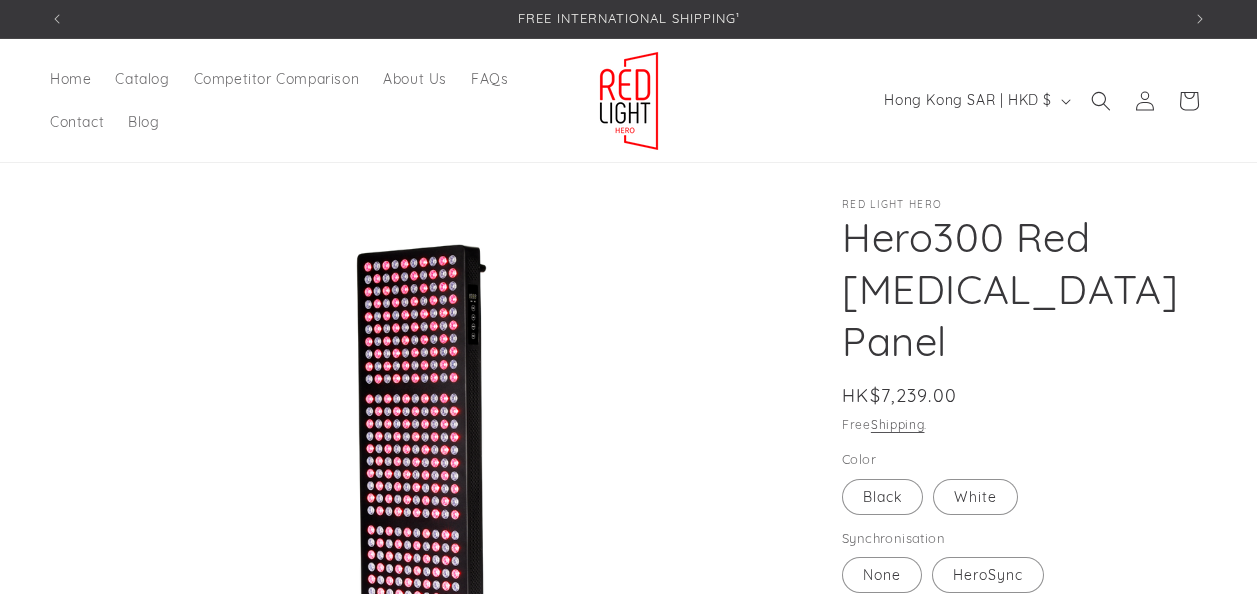 scroll, scrollTop: 0, scrollLeft: 0, axis: both 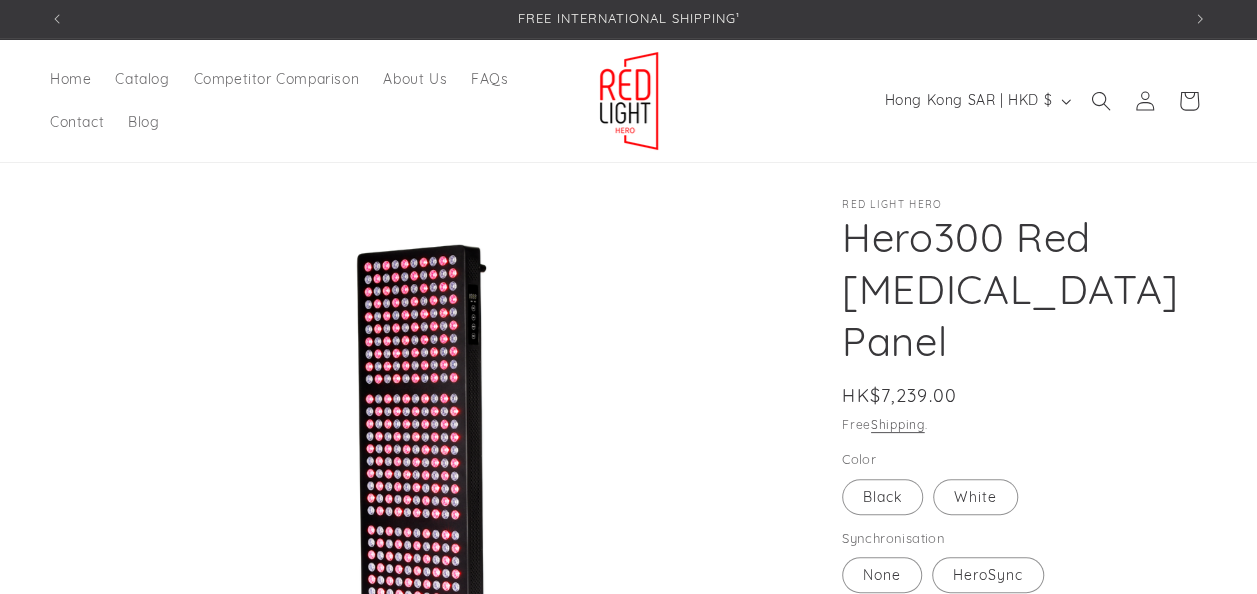 select on "*****" 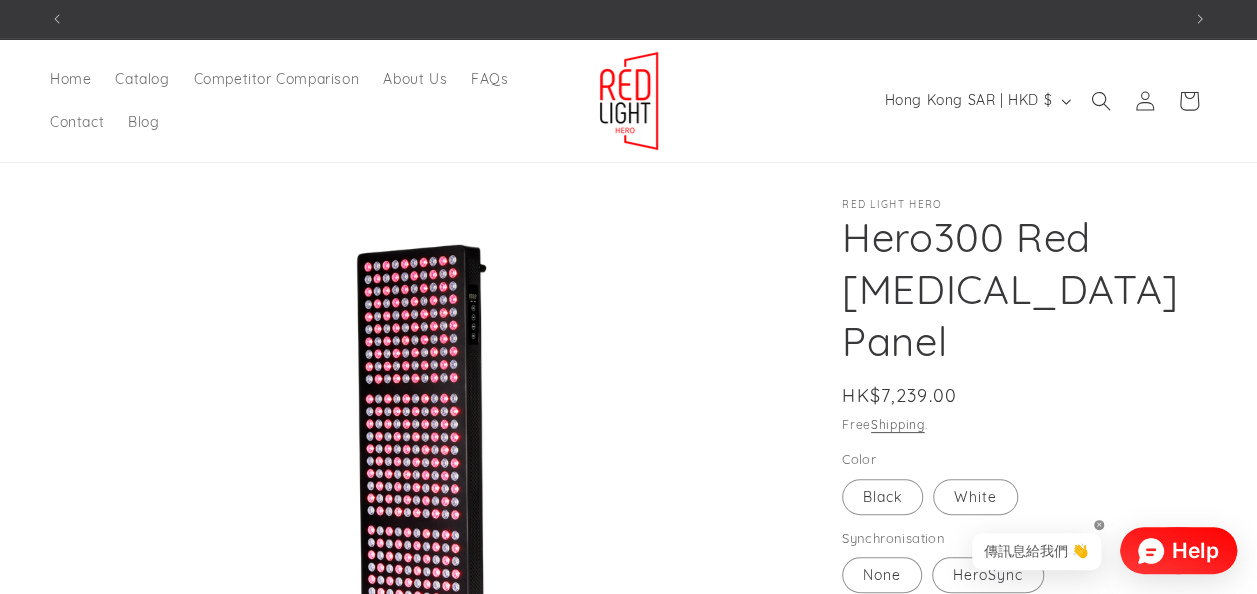 scroll, scrollTop: 100, scrollLeft: 0, axis: vertical 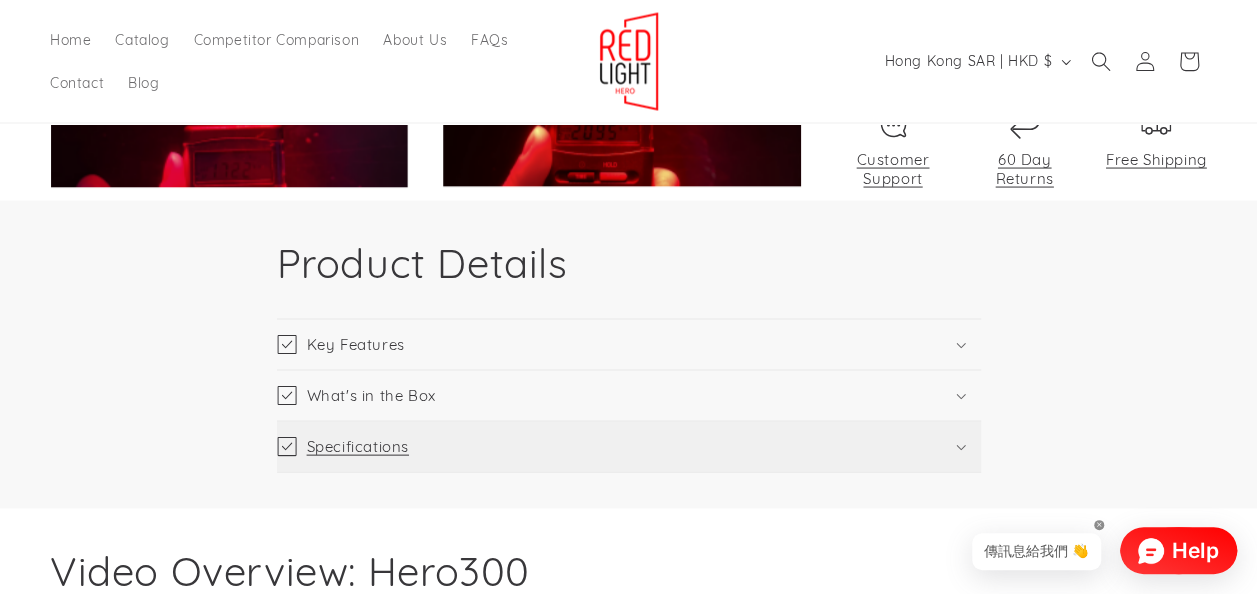 click on "Key Features" at bounding box center (629, 345) 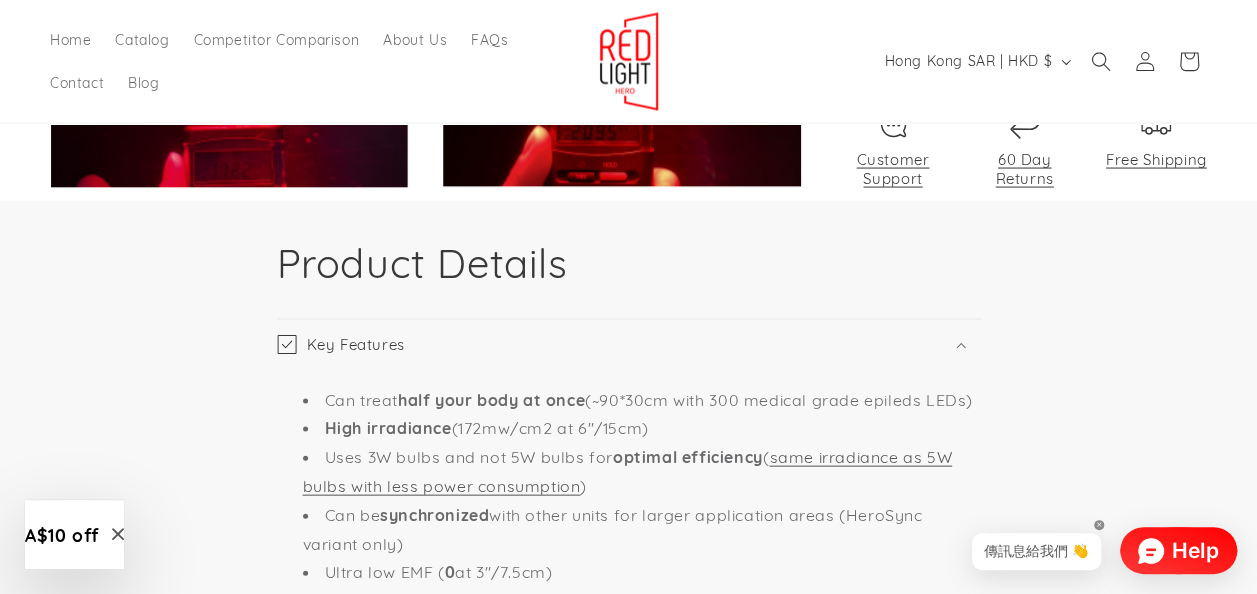 scroll, scrollTop: 0, scrollLeft: 1130, axis: horizontal 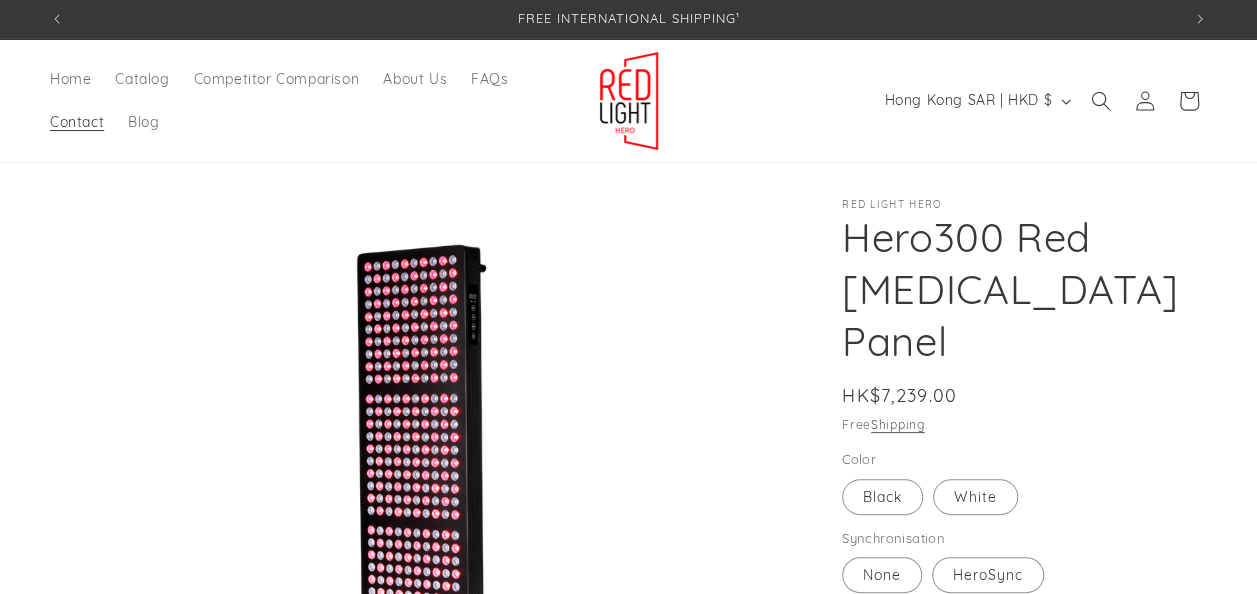 select on "*****" 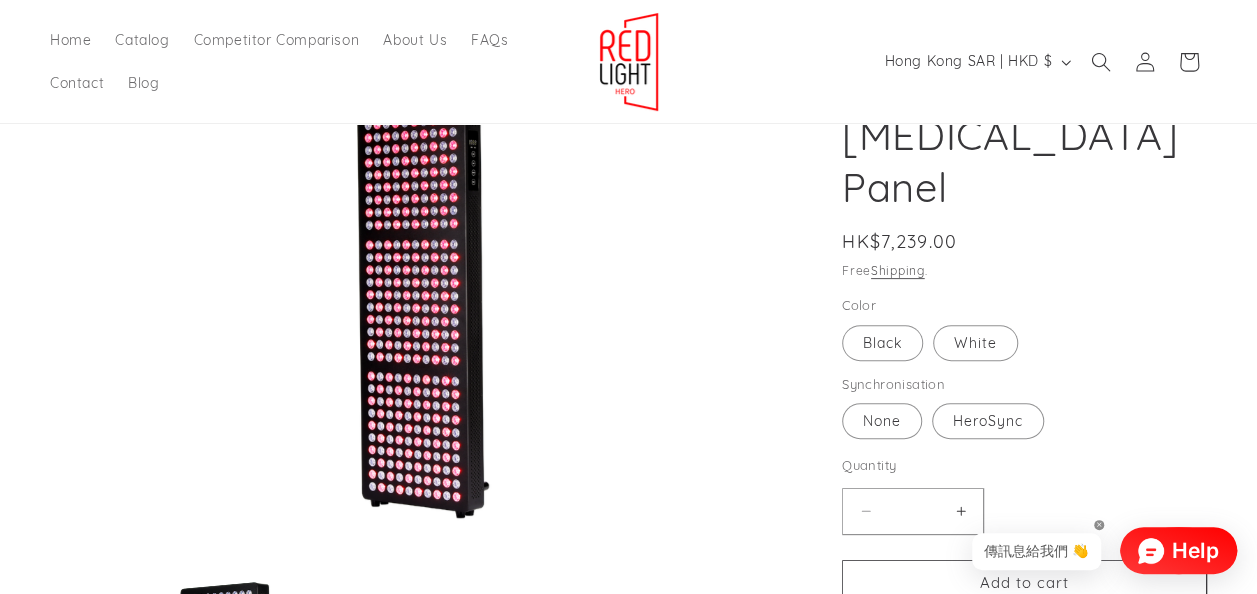 scroll, scrollTop: 200, scrollLeft: 0, axis: vertical 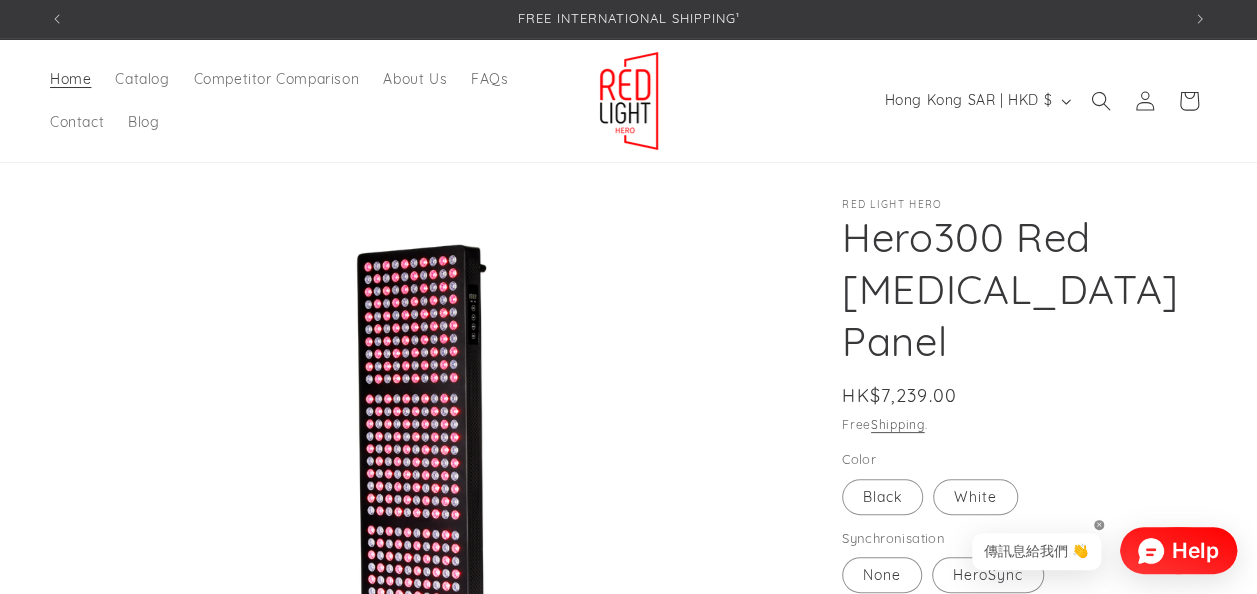click on "Home" at bounding box center (70, 79) 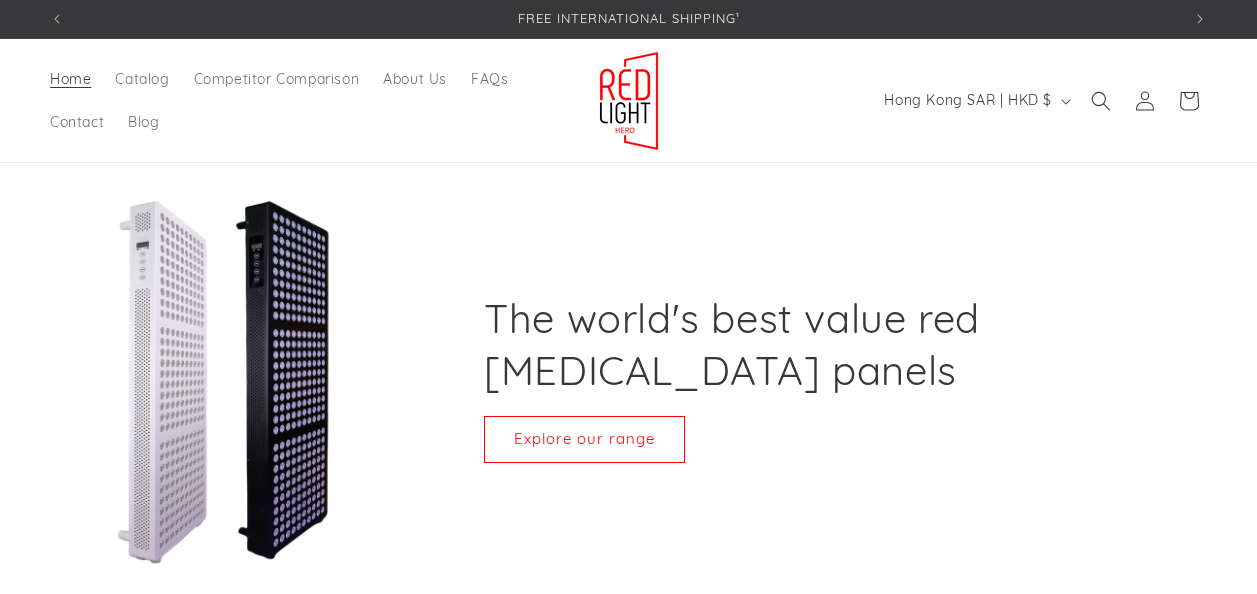 scroll, scrollTop: 0, scrollLeft: 0, axis: both 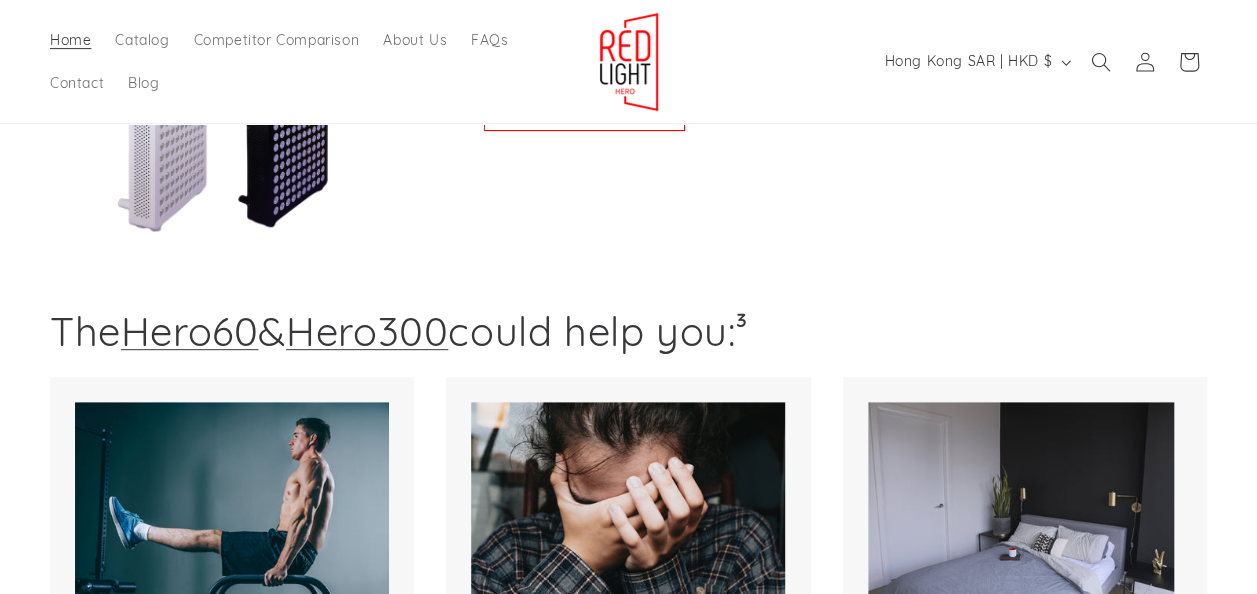 select on "*****" 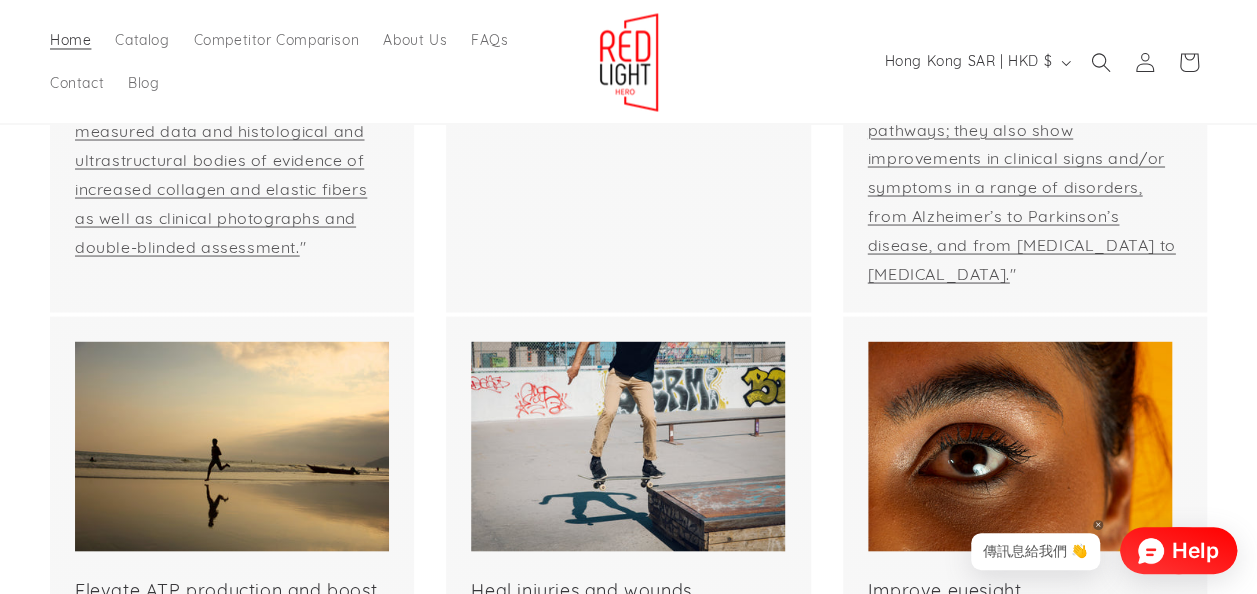 scroll, scrollTop: 1800, scrollLeft: 0, axis: vertical 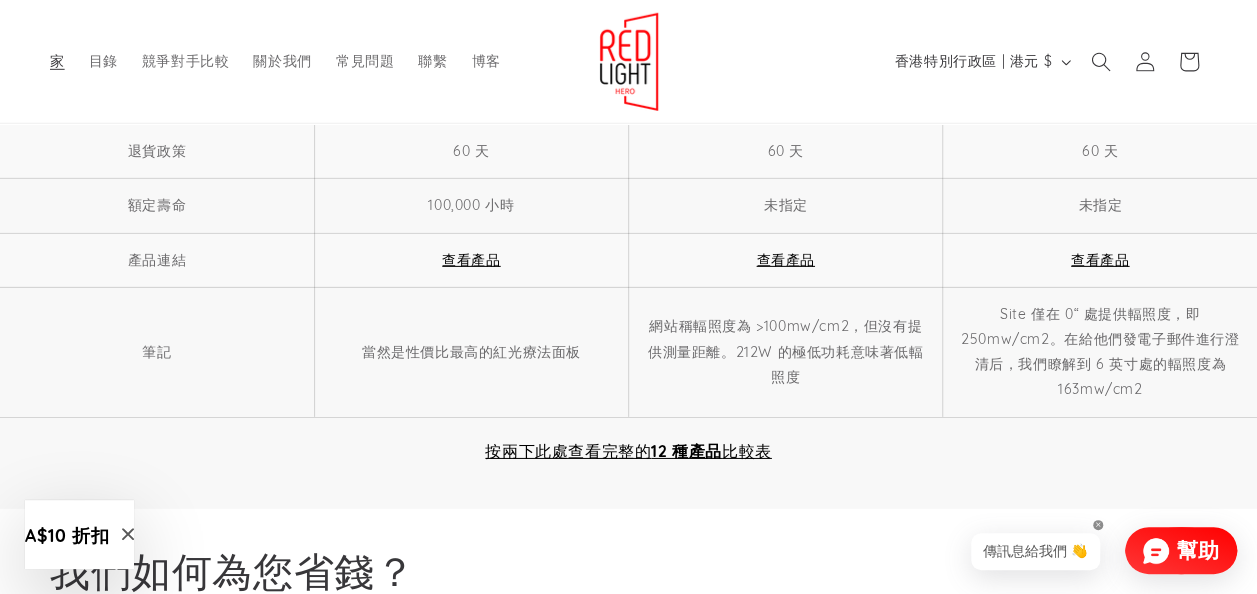 click on "12 種產品" at bounding box center [686, 451] 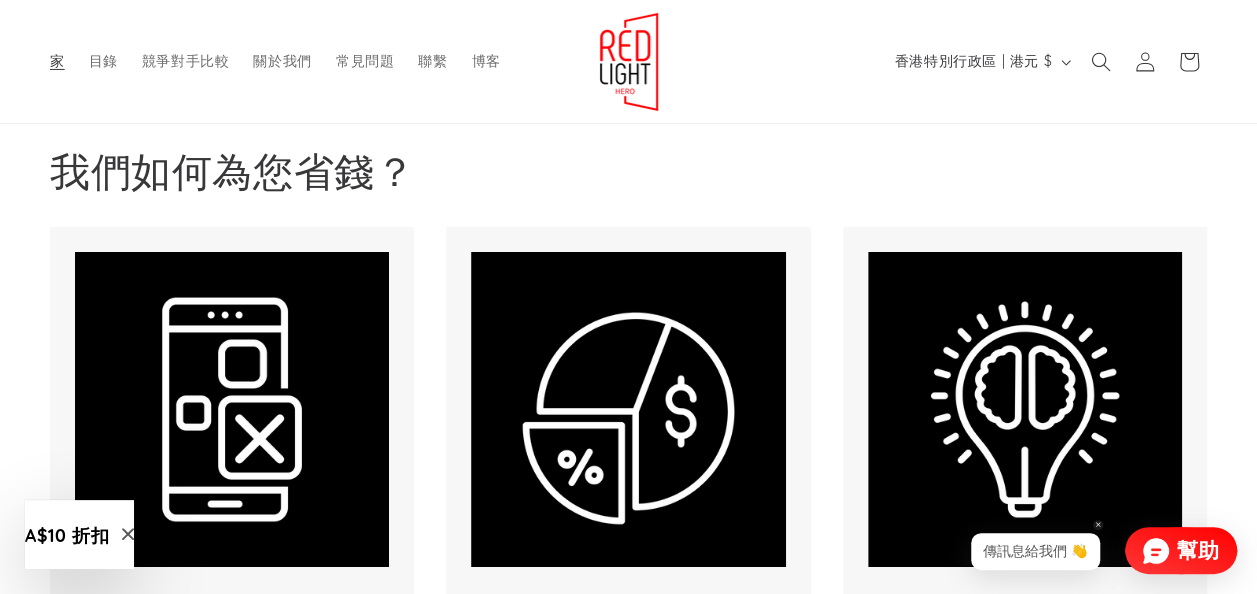 scroll, scrollTop: 7300, scrollLeft: 0, axis: vertical 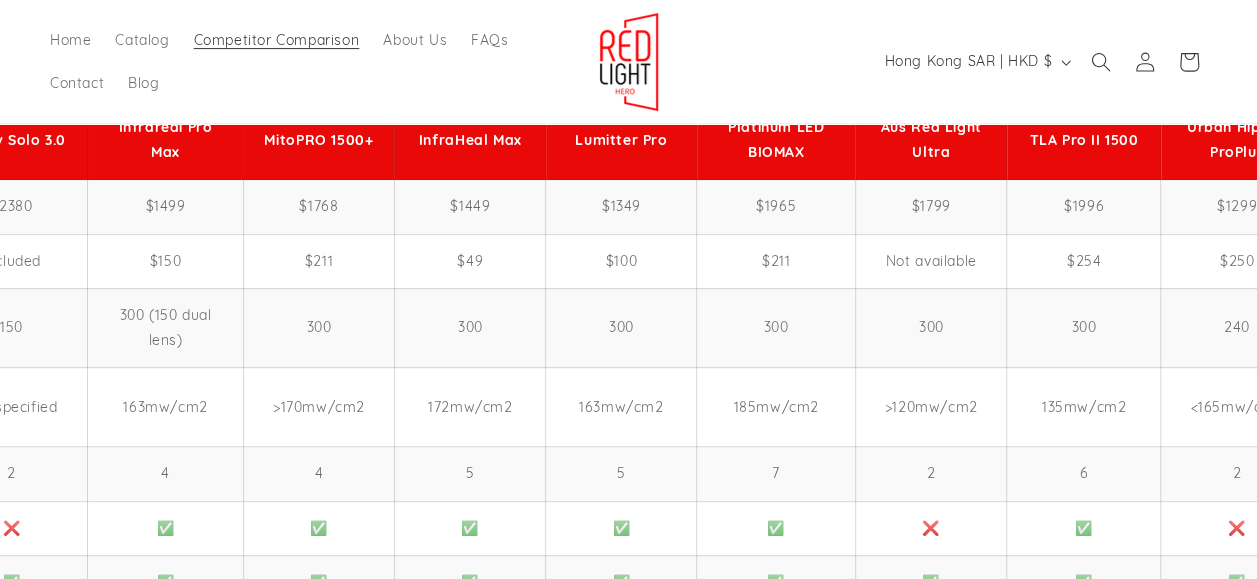 select on "*****" 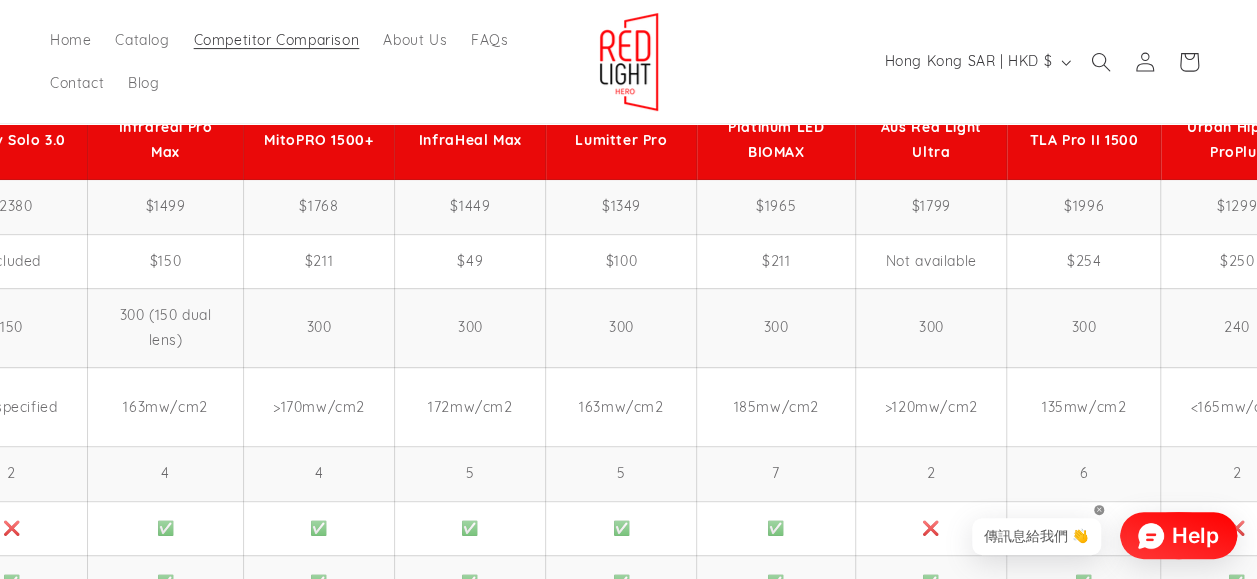 scroll, scrollTop: 200, scrollLeft: 0, axis: vertical 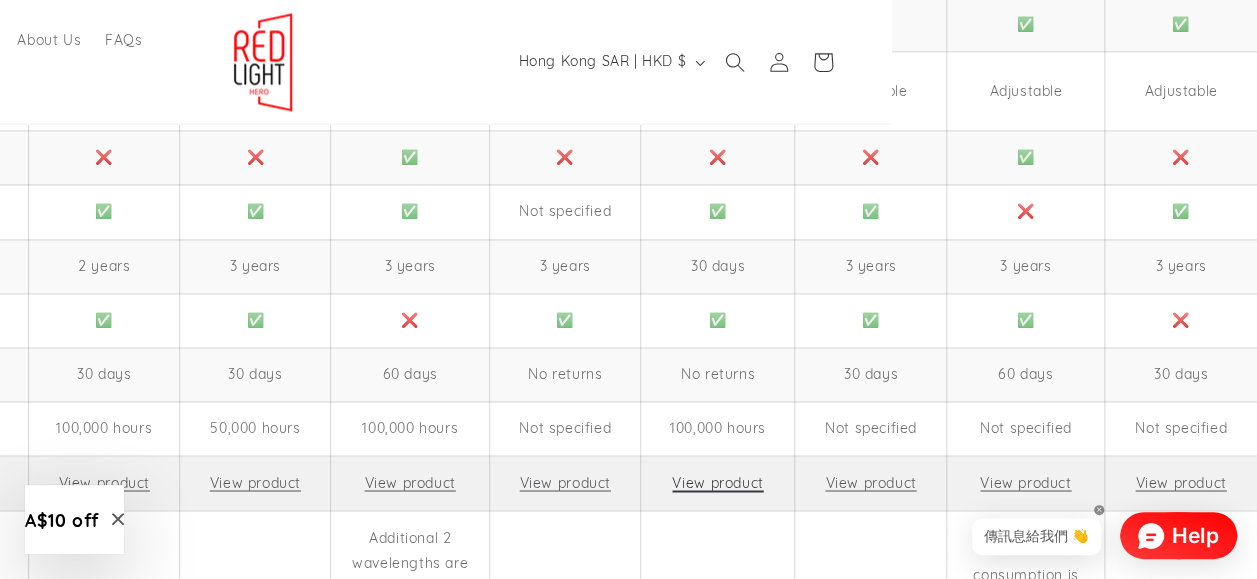 click on "View product" at bounding box center (717, 482) 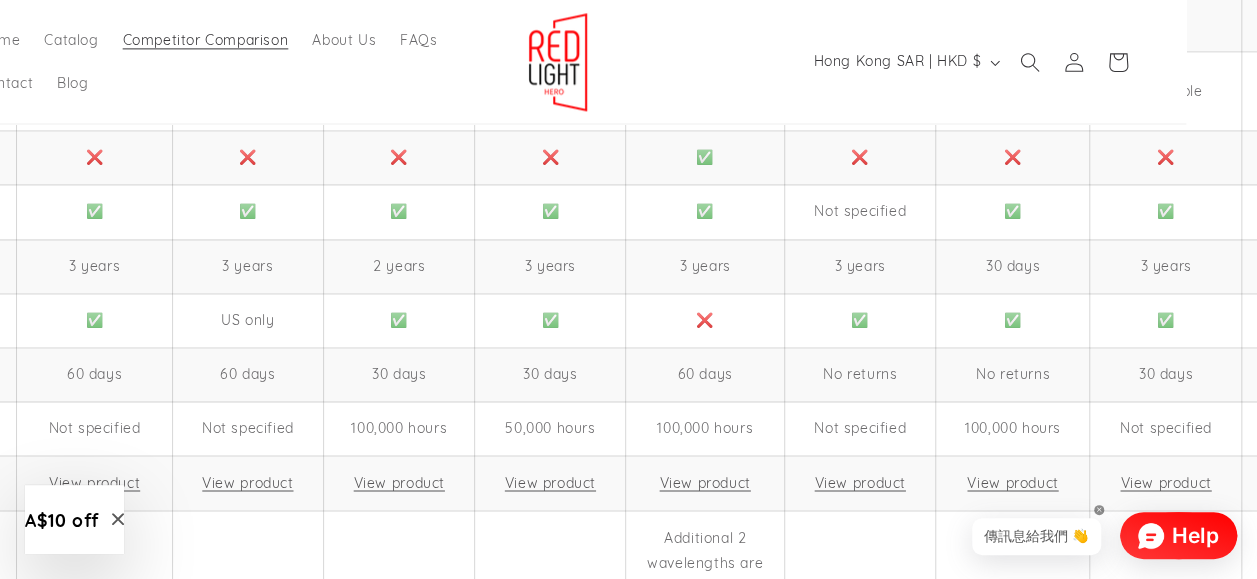 scroll, scrollTop: 1400, scrollLeft: 42, axis: both 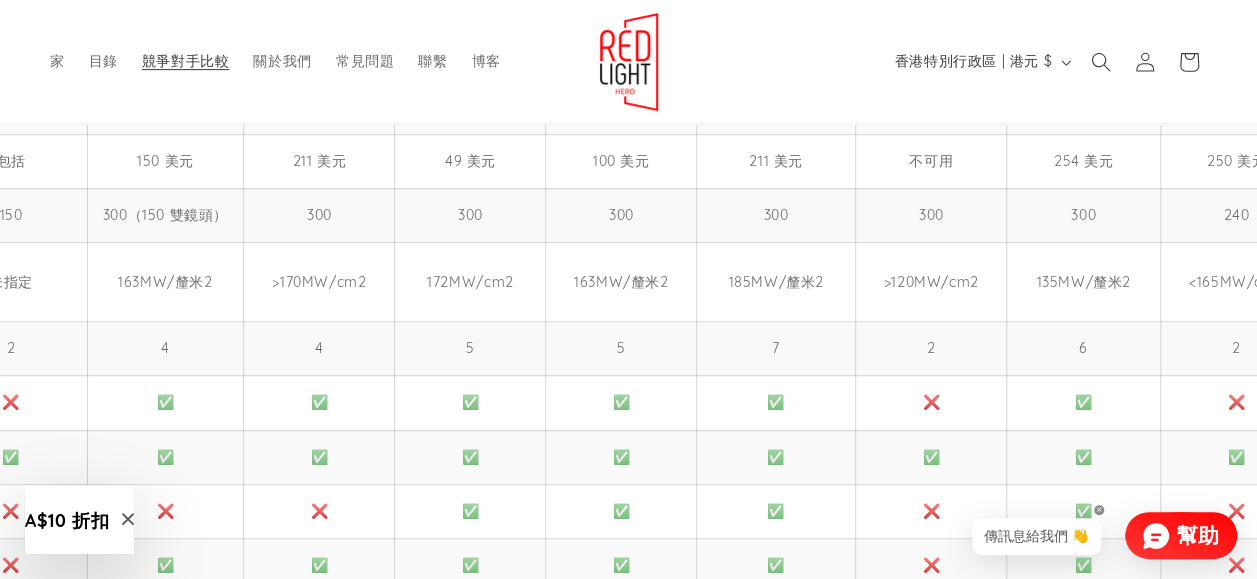 click on "A$10 折扣" at bounding box center [67, 520] 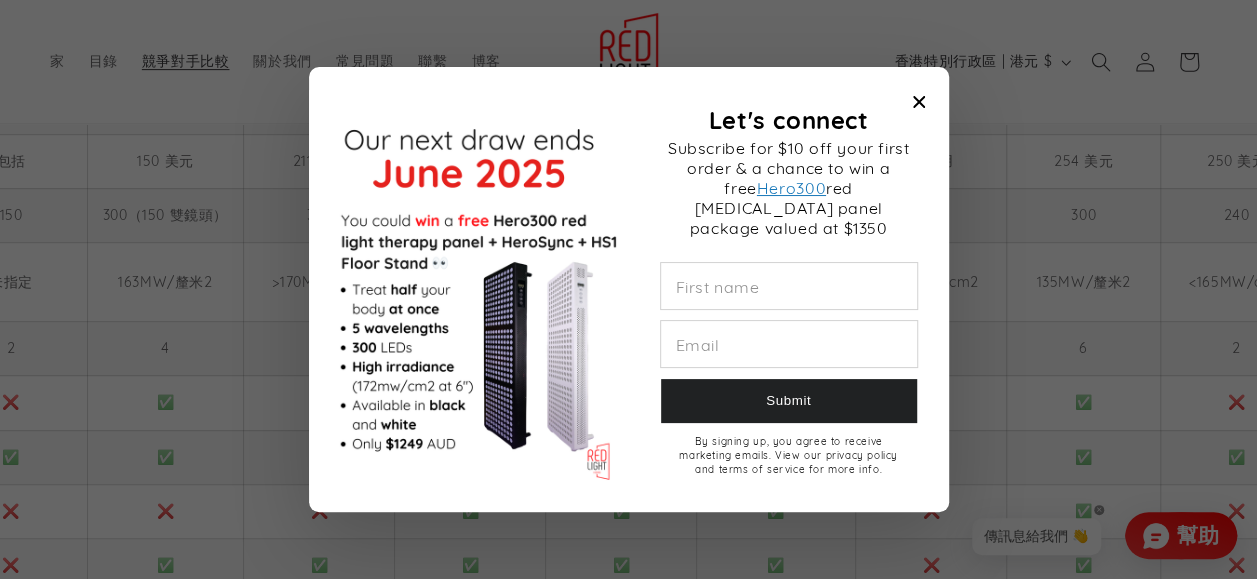scroll, scrollTop: 0, scrollLeft: 0, axis: both 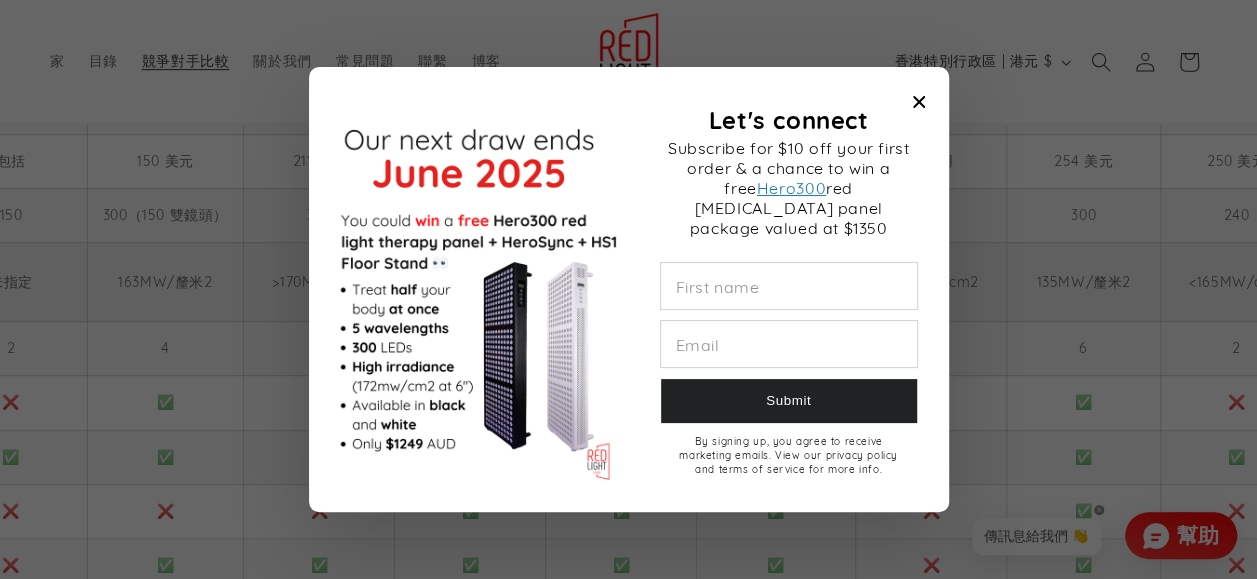 click at bounding box center [628, 289] 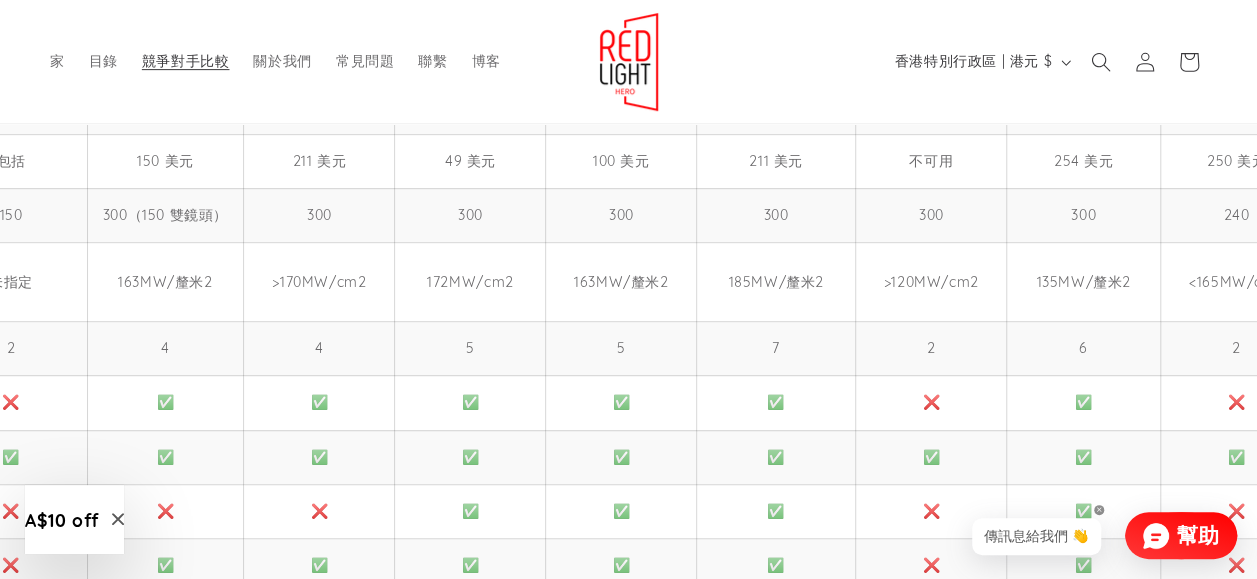 scroll, scrollTop: 0, scrollLeft: 1130, axis: horizontal 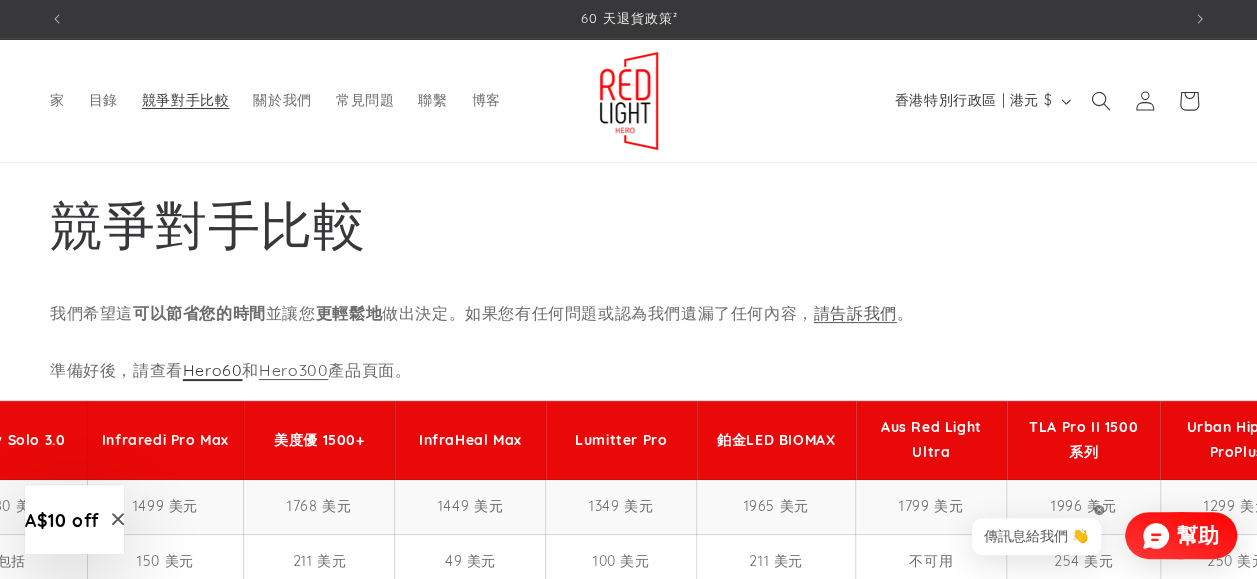 click on "Hero60" at bounding box center [213, 370] 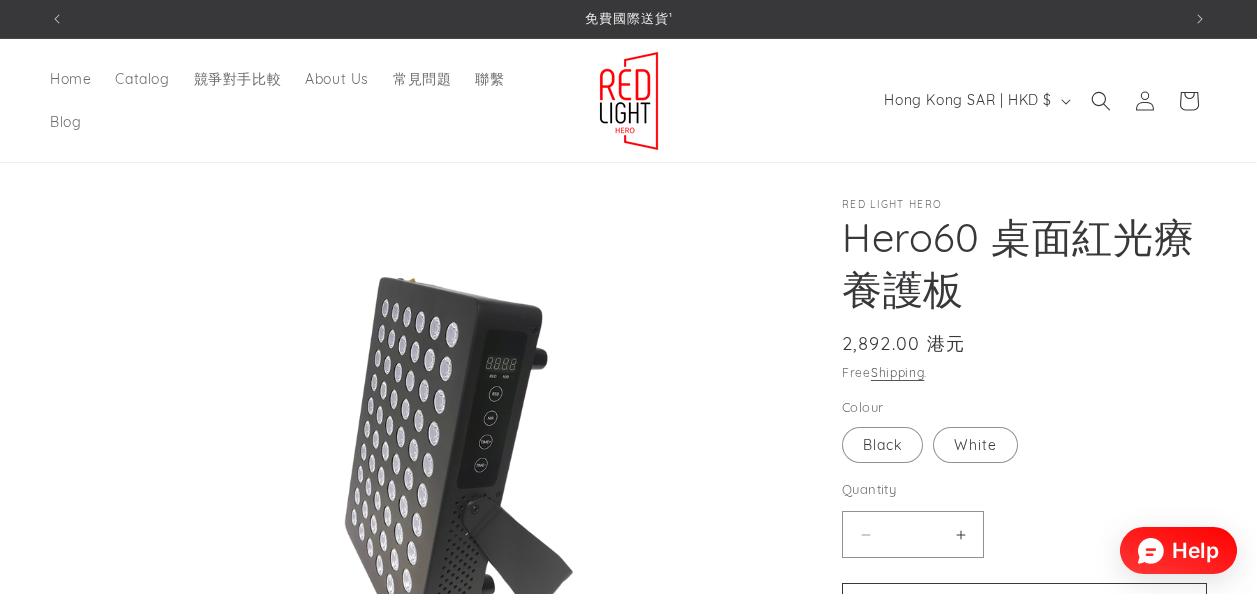 select on "*****" 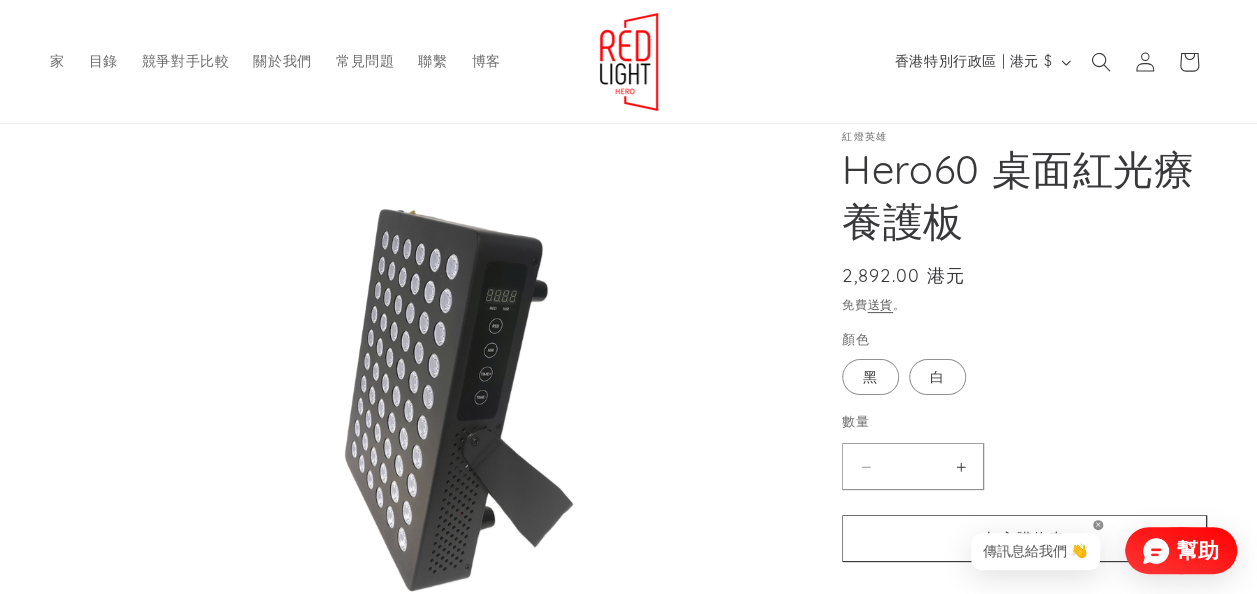 scroll, scrollTop: 100, scrollLeft: 0, axis: vertical 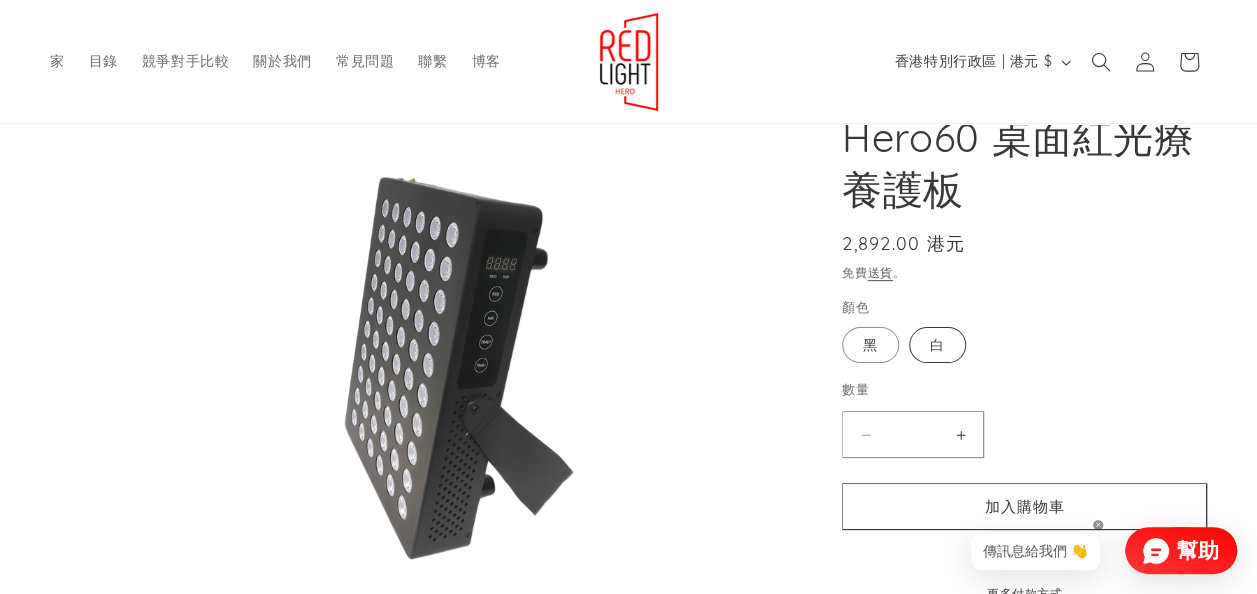 click on "白" at bounding box center [937, 345] 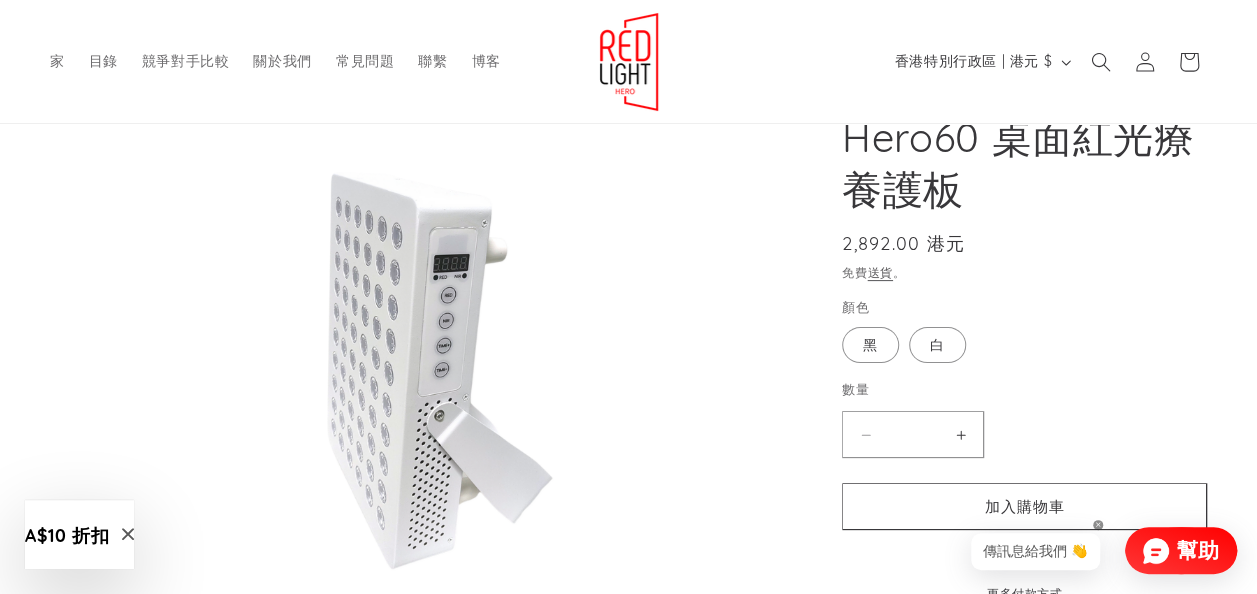 scroll, scrollTop: 0, scrollLeft: 0, axis: both 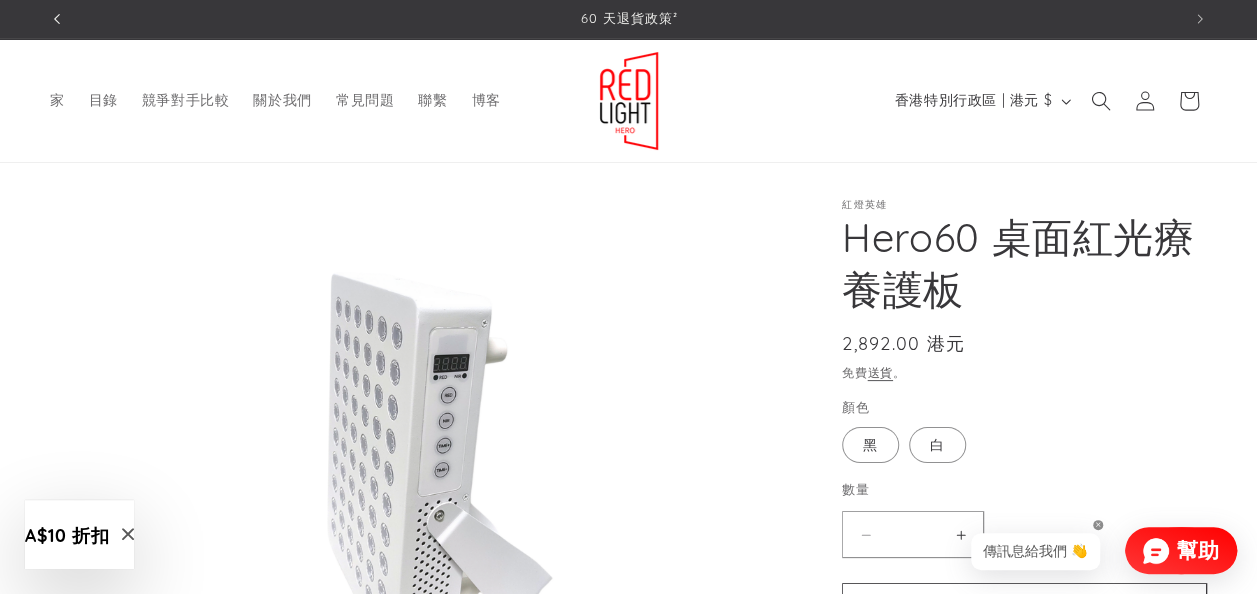 click at bounding box center [57, 19] 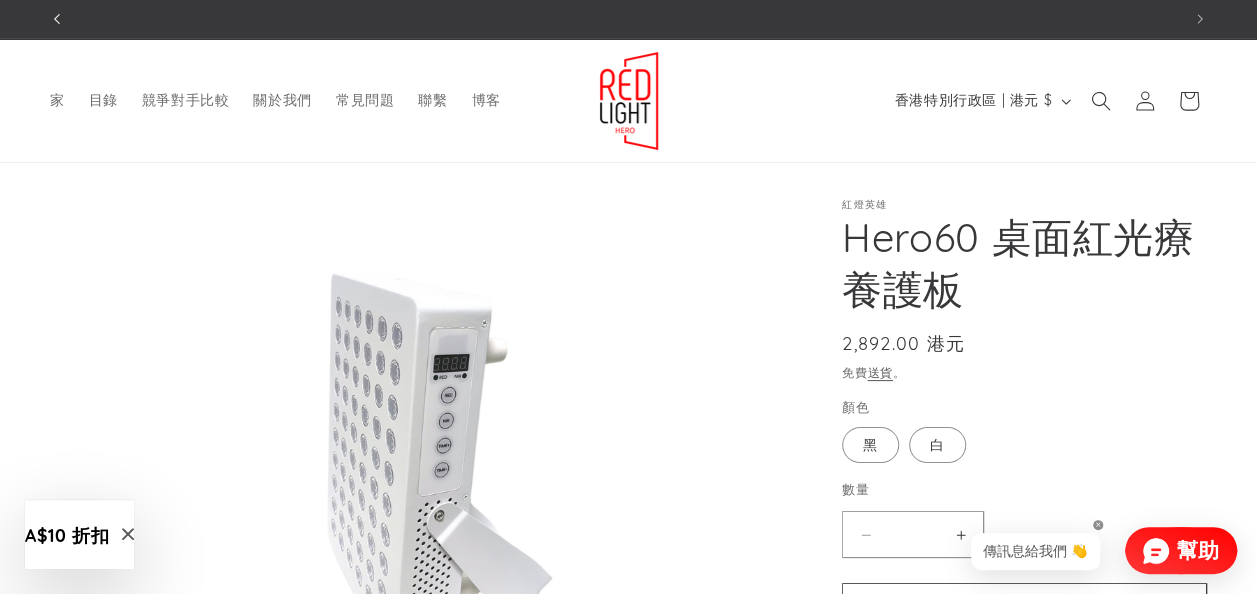 scroll, scrollTop: 0, scrollLeft: 0, axis: both 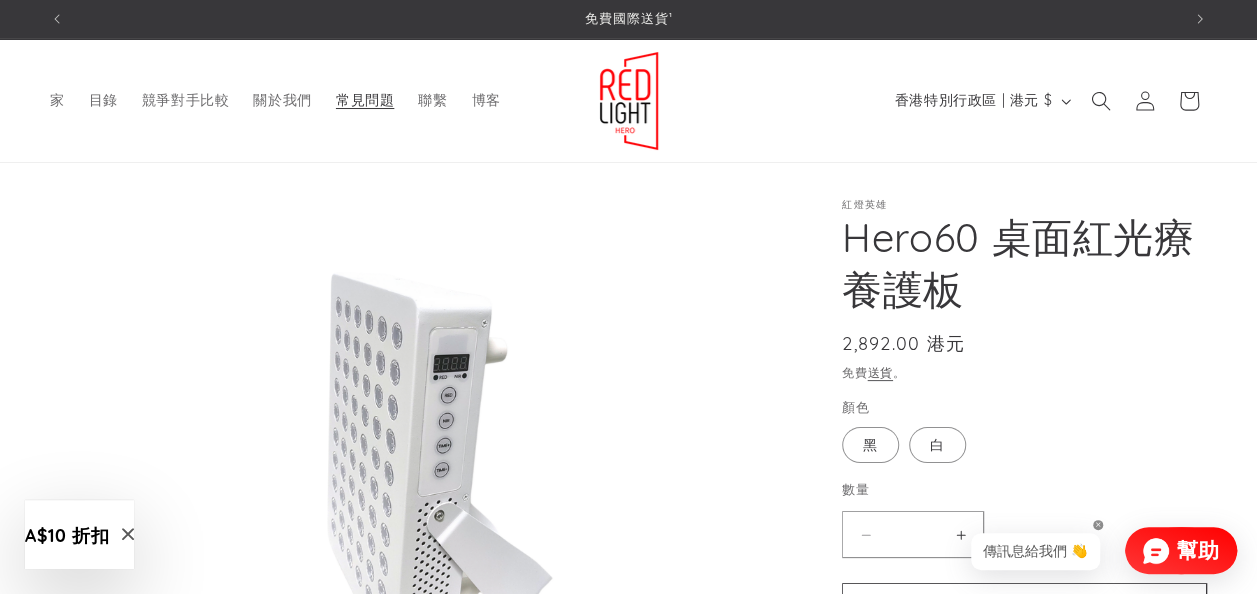 click on "常見問題" at bounding box center [365, 100] 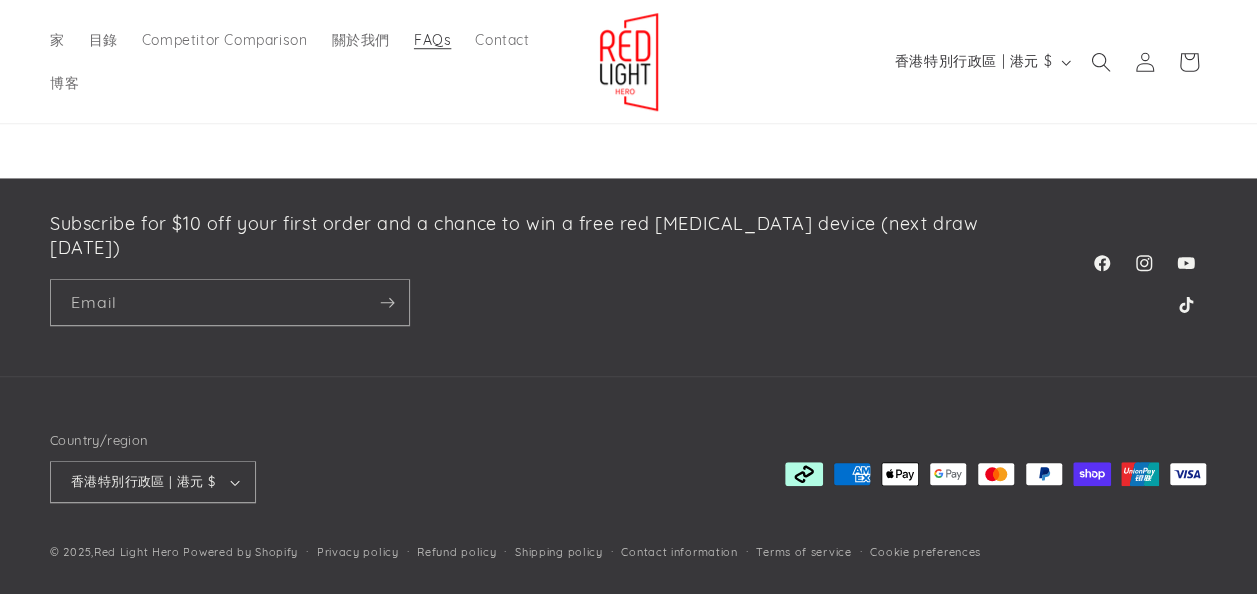 select on "*****" 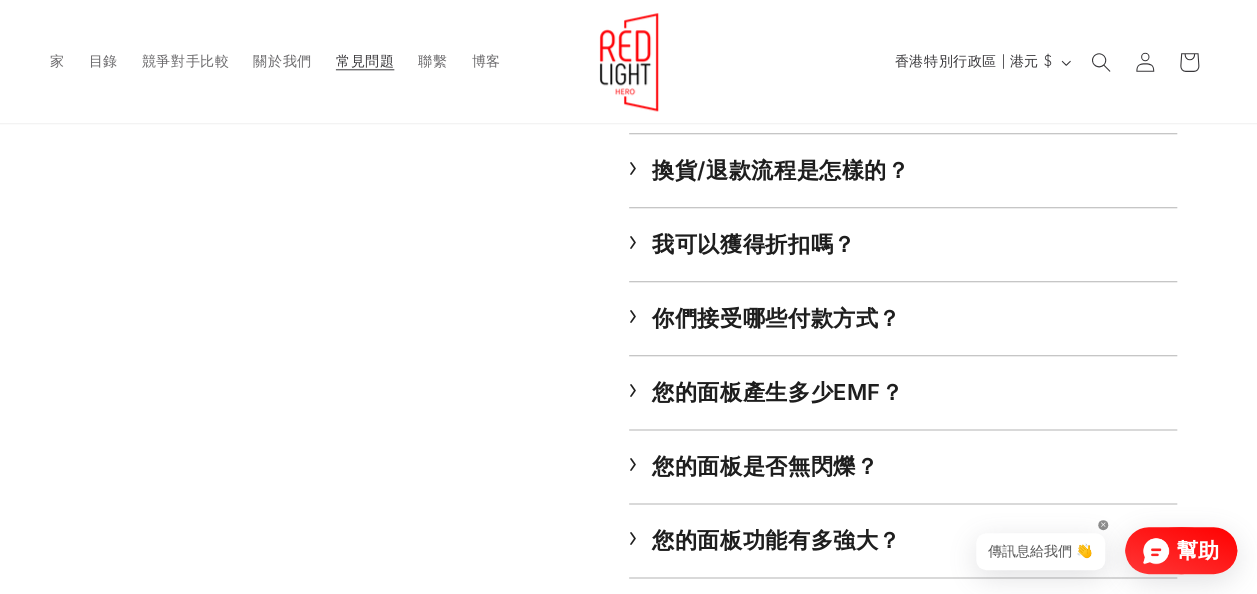 scroll, scrollTop: 900, scrollLeft: 0, axis: vertical 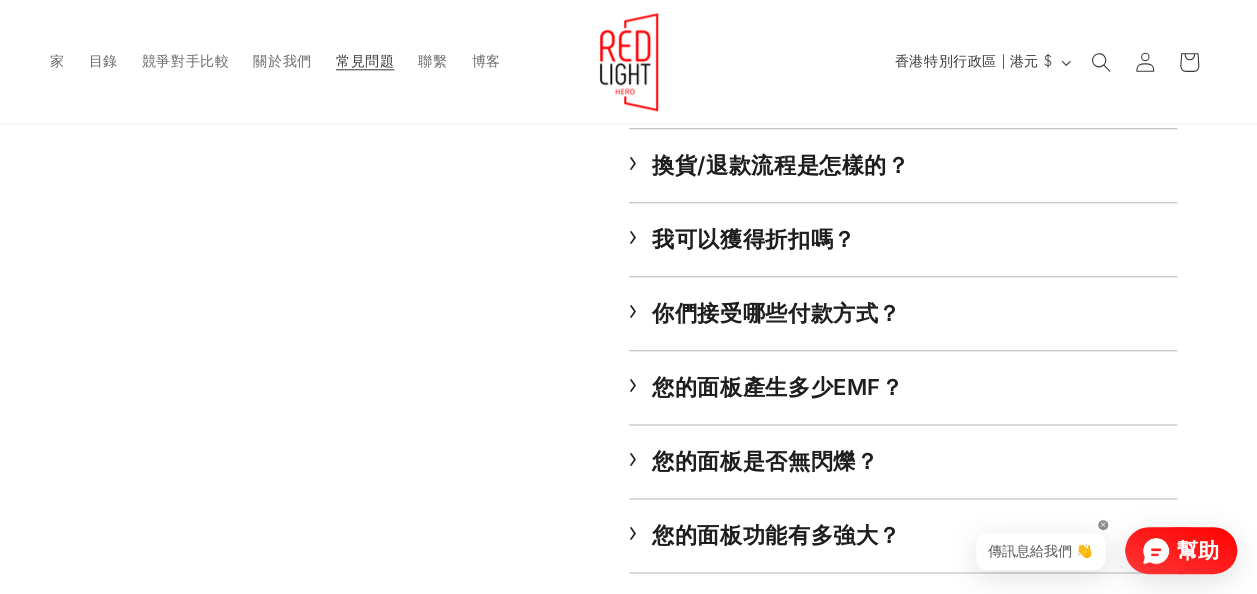 click on "您的面板產生多少EMF？" at bounding box center (770, 387) 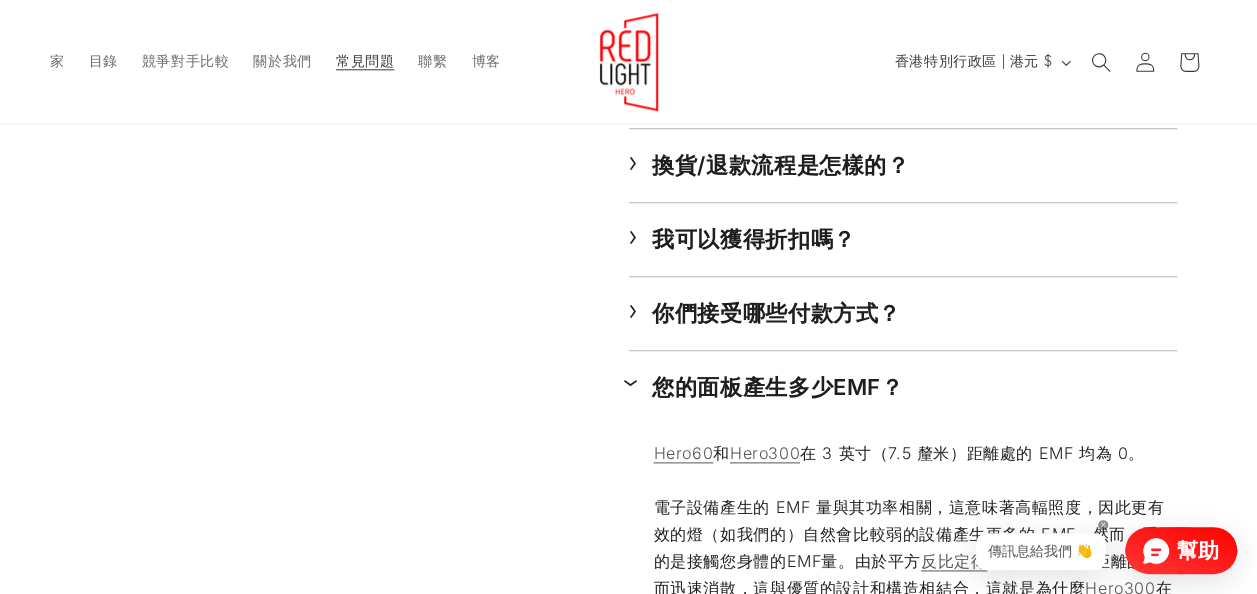 scroll, scrollTop: 1100, scrollLeft: 0, axis: vertical 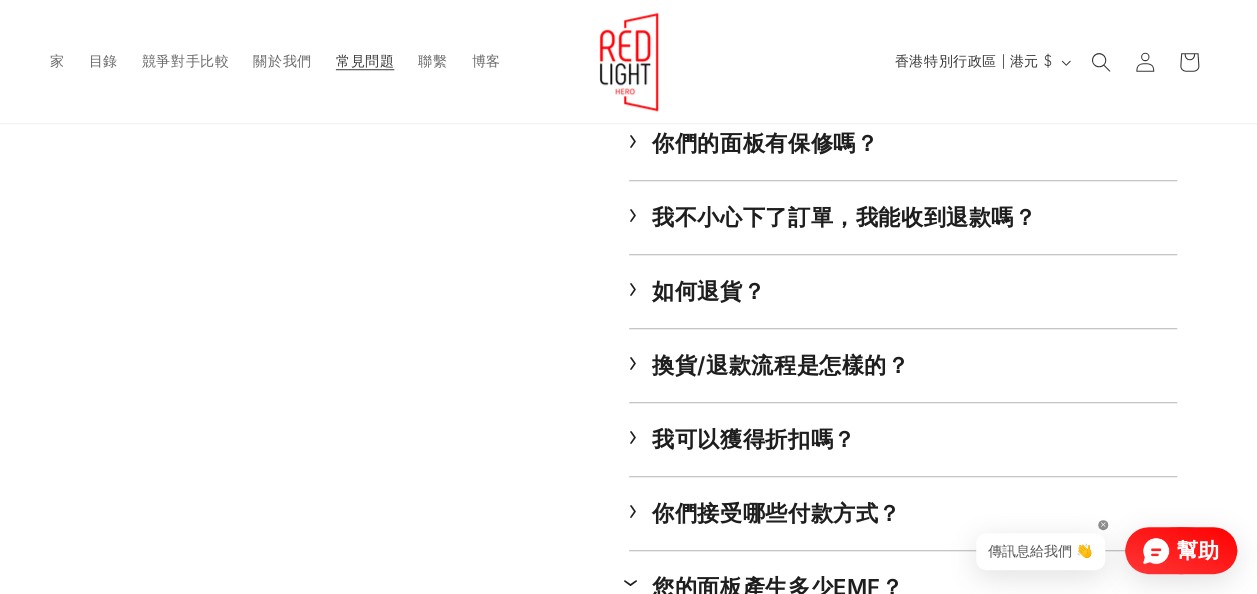click on "我可以獲得折扣嗎？" at bounding box center (746, 439) 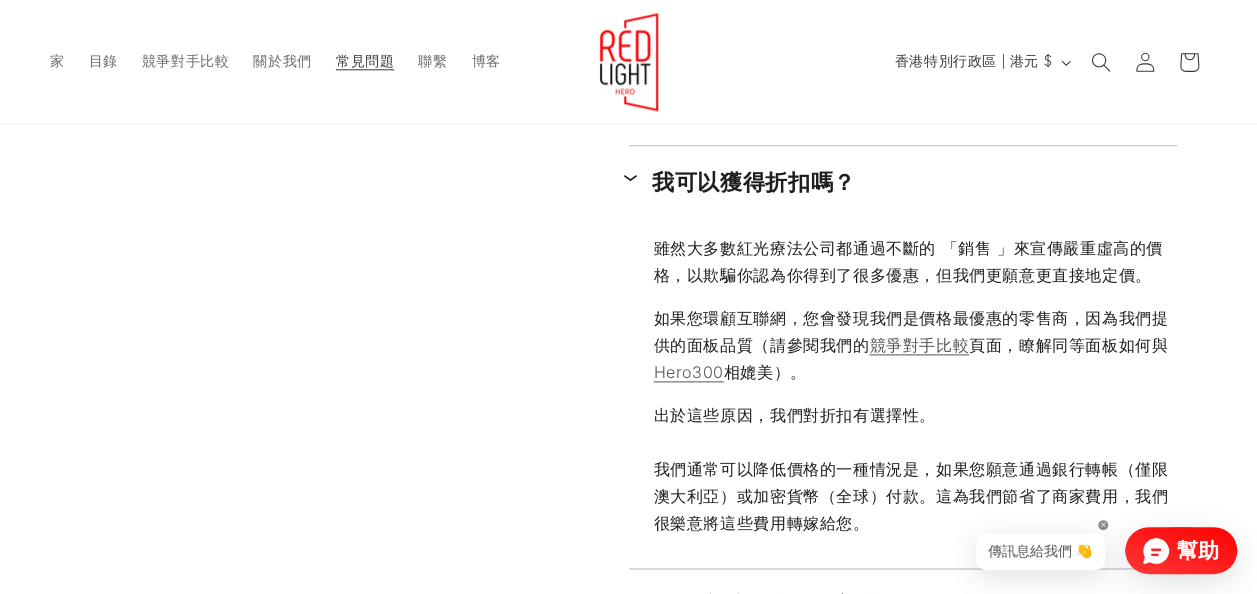 scroll, scrollTop: 1100, scrollLeft: 0, axis: vertical 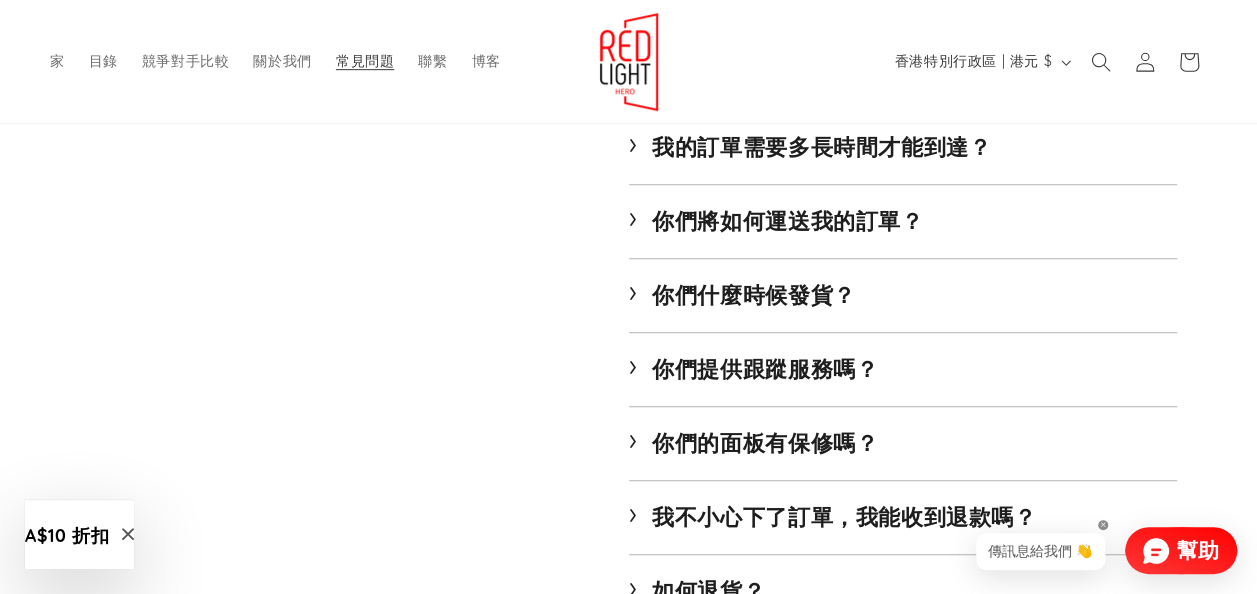click on "你們的面板有保修嗎？" at bounding box center (757, 443) 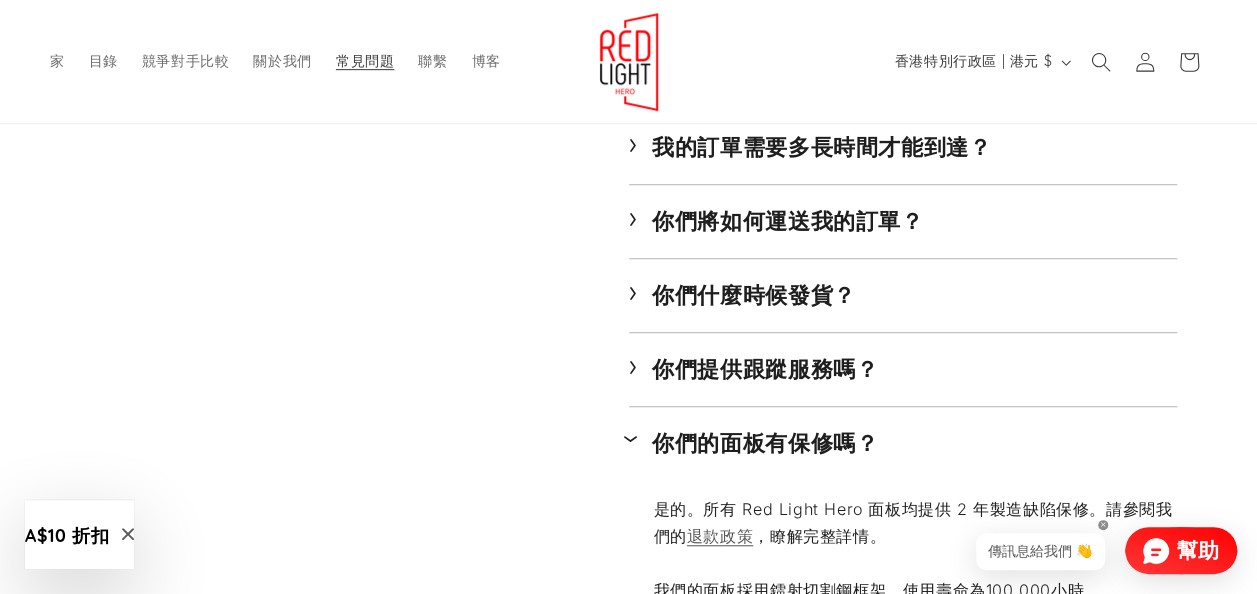 scroll, scrollTop: 800, scrollLeft: 0, axis: vertical 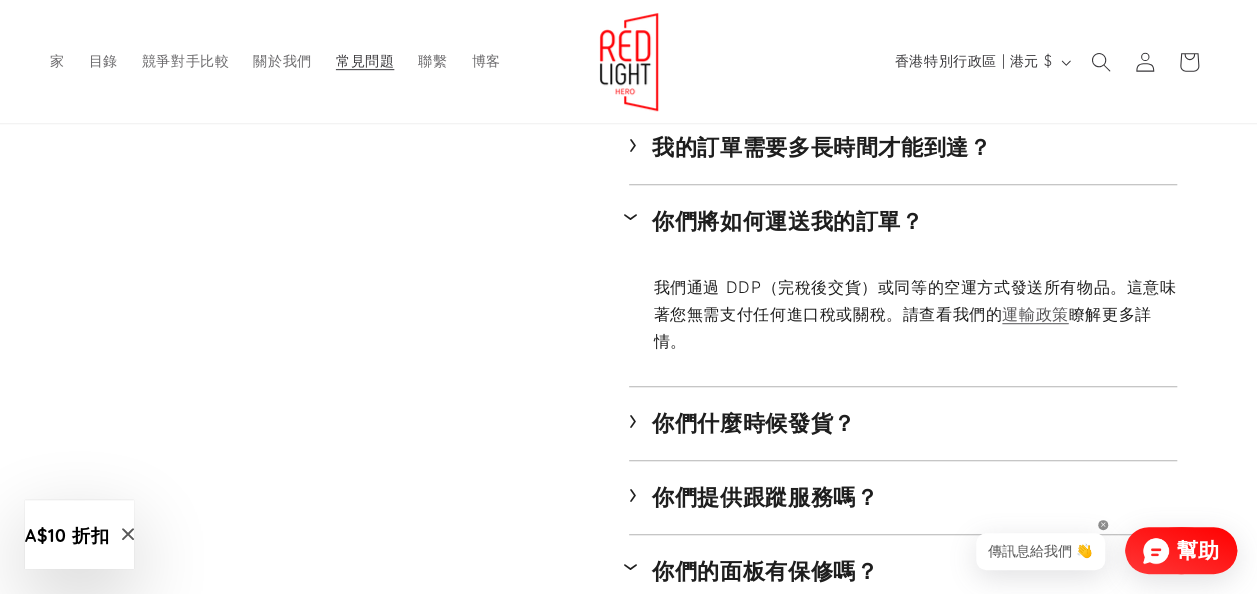 click on "我的訂單需要多長時間才能到達？" at bounding box center (814, 147) 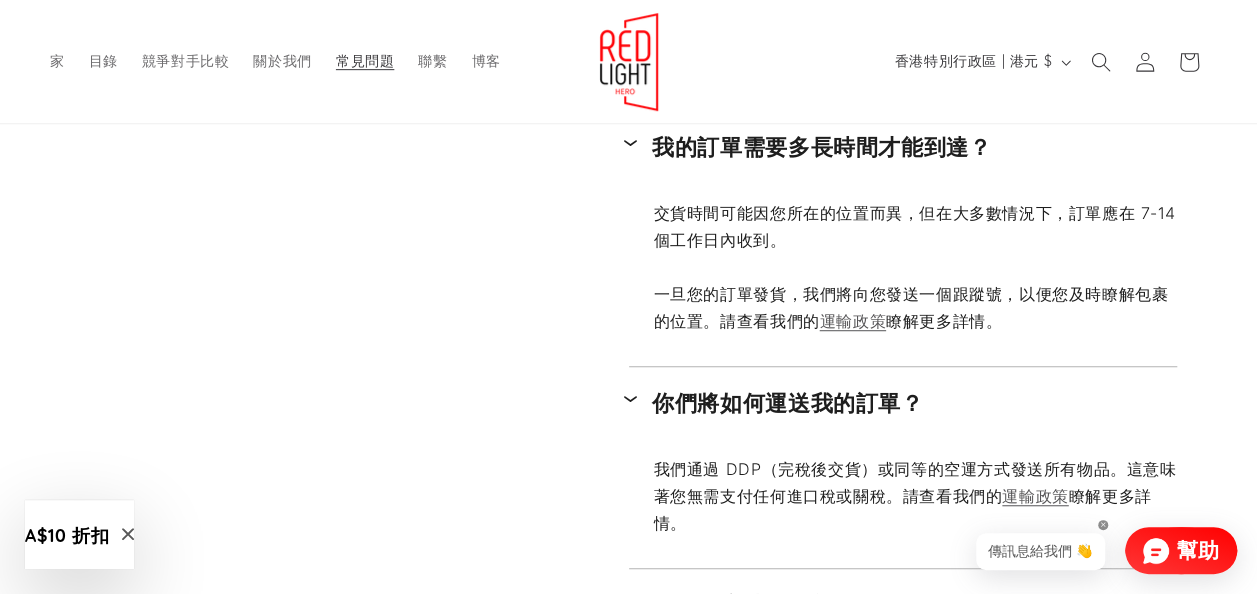 scroll, scrollTop: 0, scrollLeft: 1130, axis: horizontal 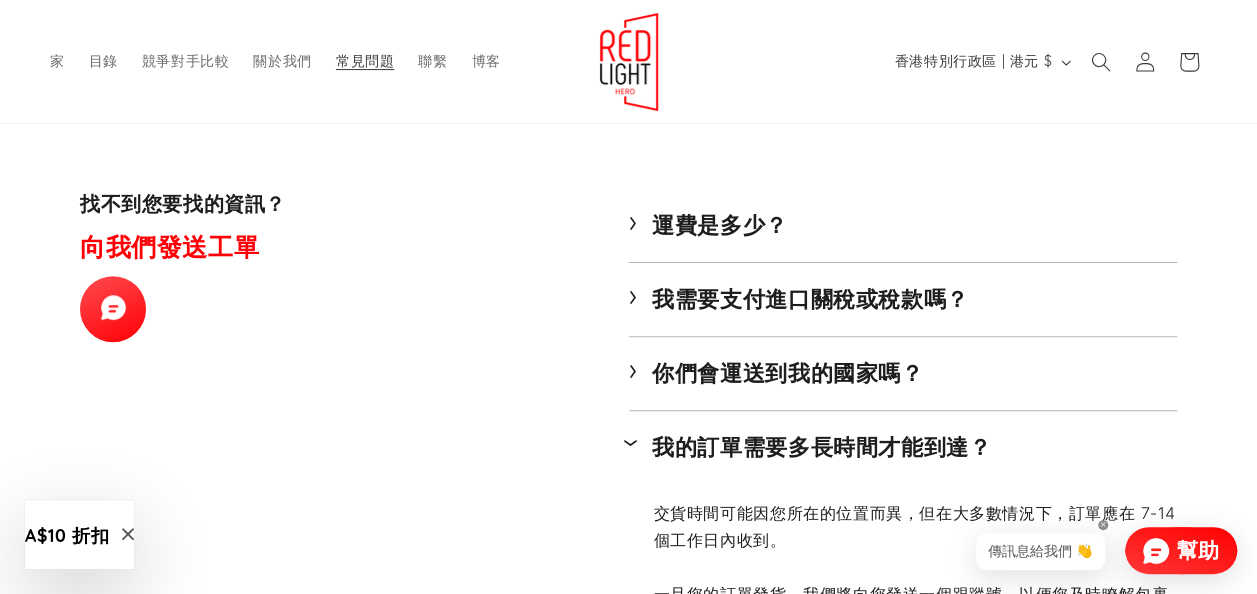 click on "我需要支付進口關稅或稅款嗎？" at bounding box center (802, 299) 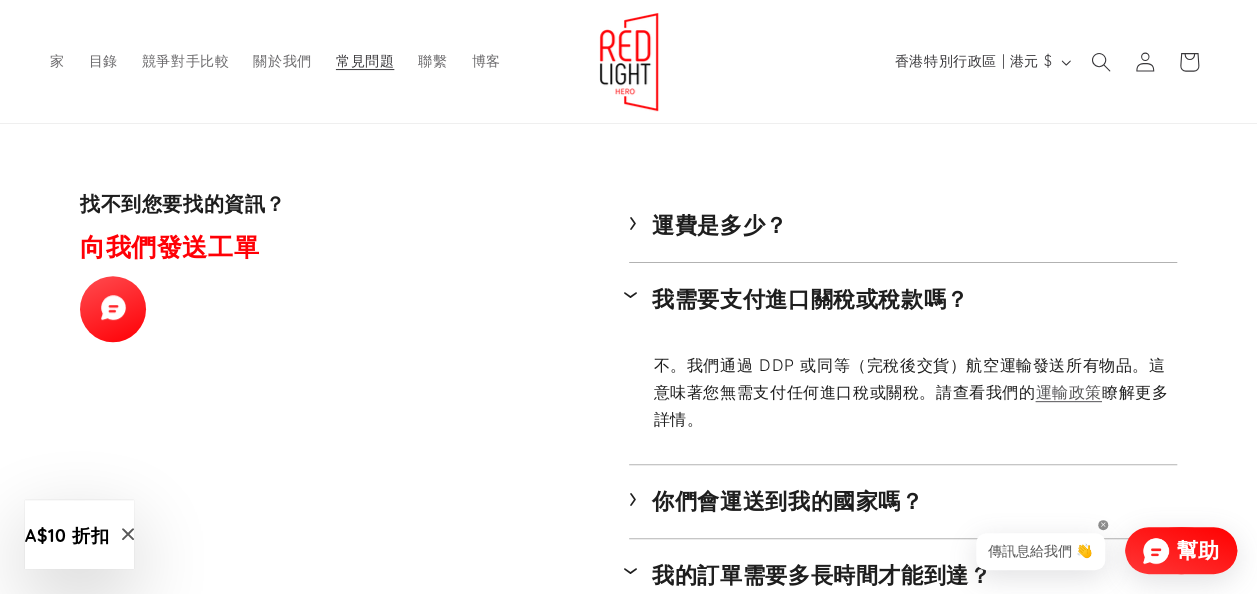 click on "運費是多少？" at bounding box center [712, 225] 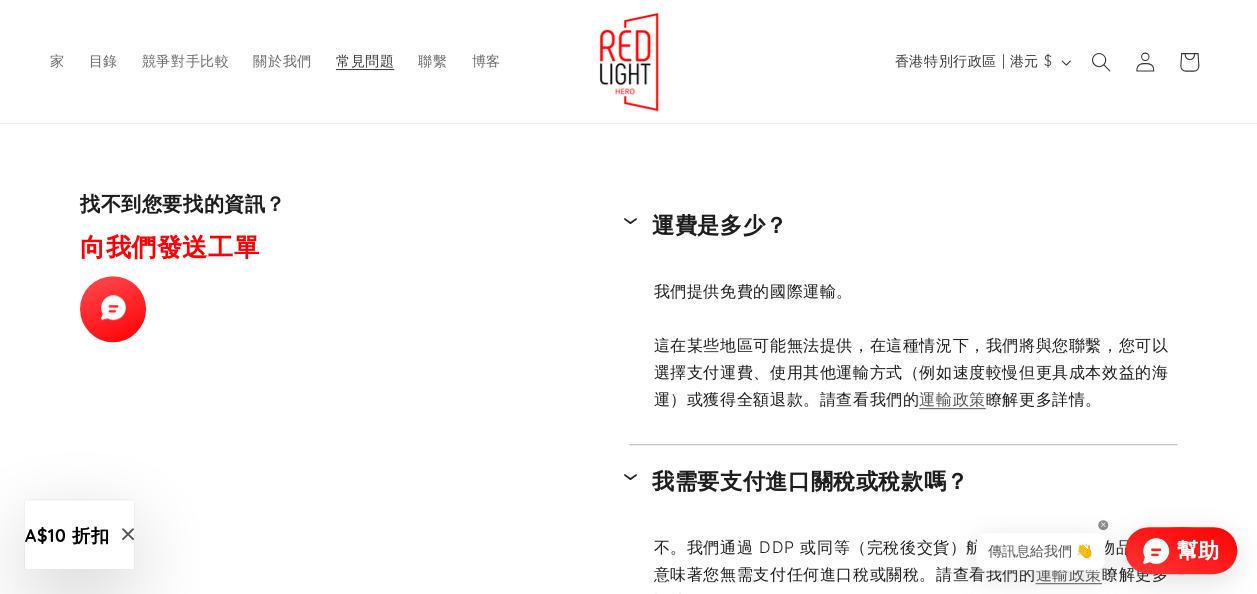 scroll, scrollTop: 0, scrollLeft: 1130, axis: horizontal 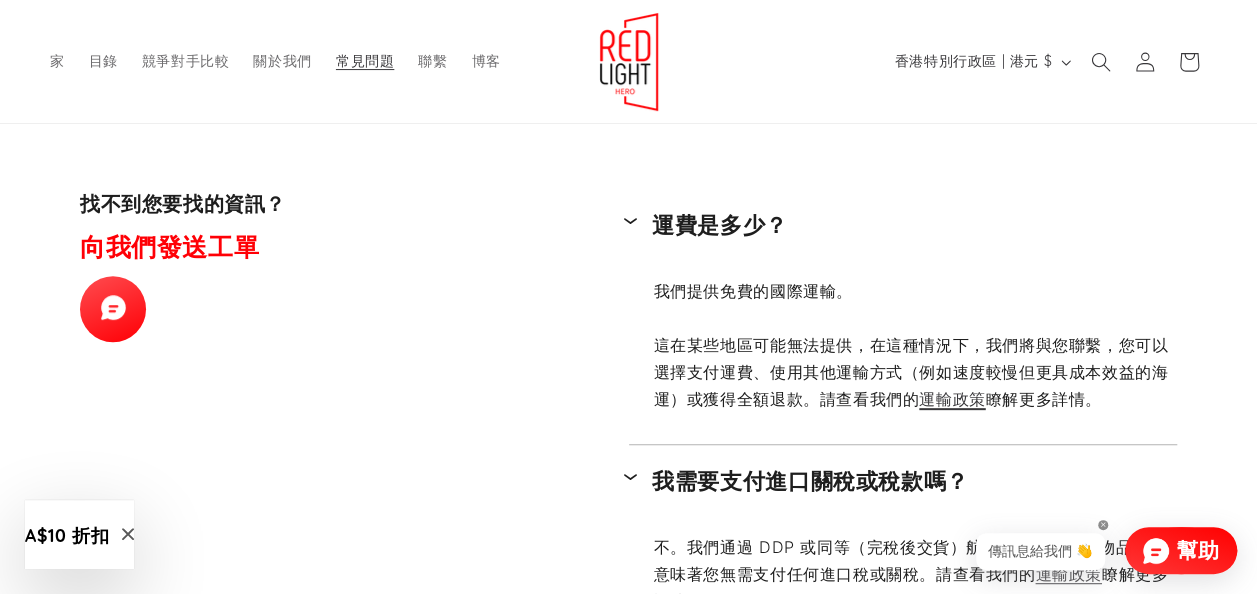click on "運輸政策" at bounding box center [952, 399] 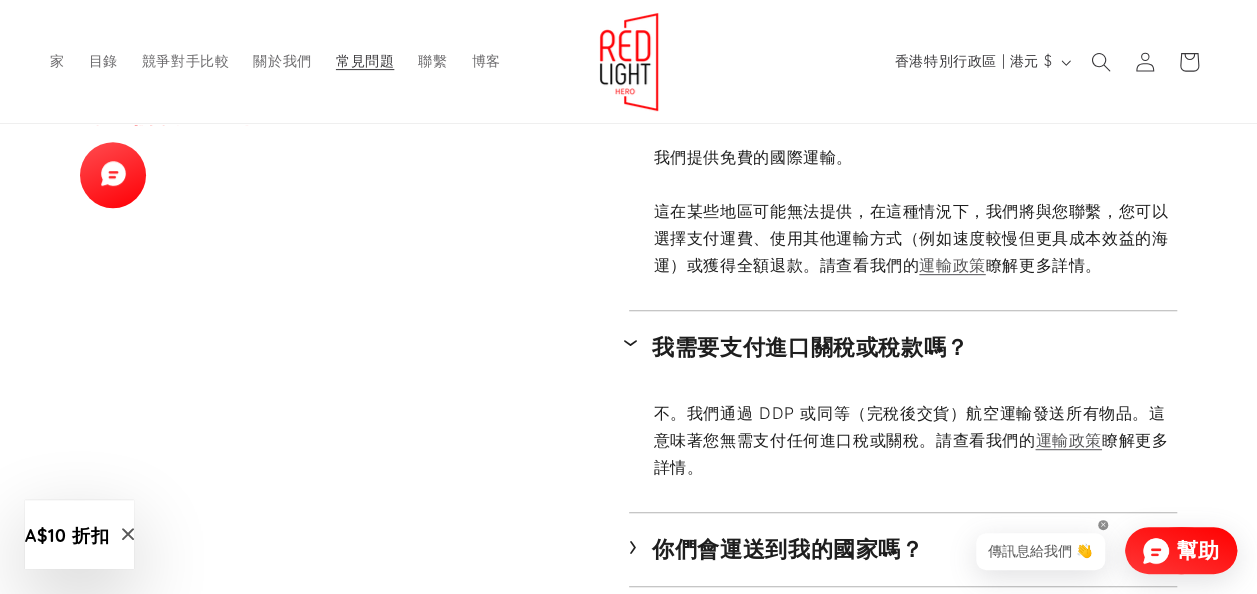 scroll, scrollTop: 700, scrollLeft: 0, axis: vertical 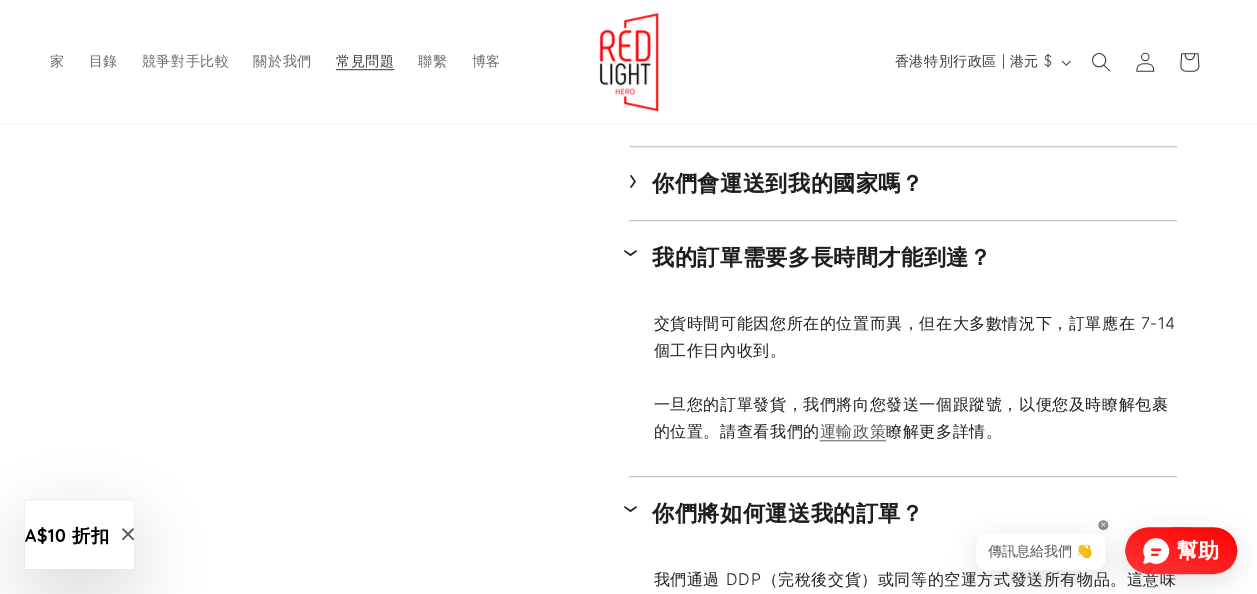 click on "›" at bounding box center [633, 252] 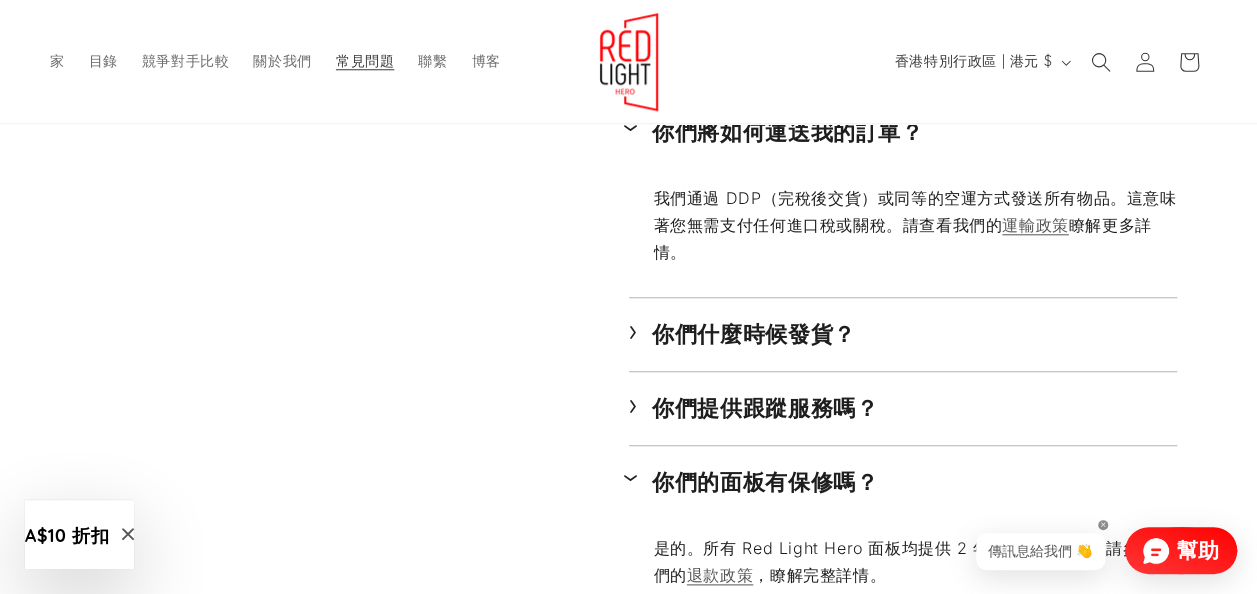 scroll, scrollTop: 900, scrollLeft: 0, axis: vertical 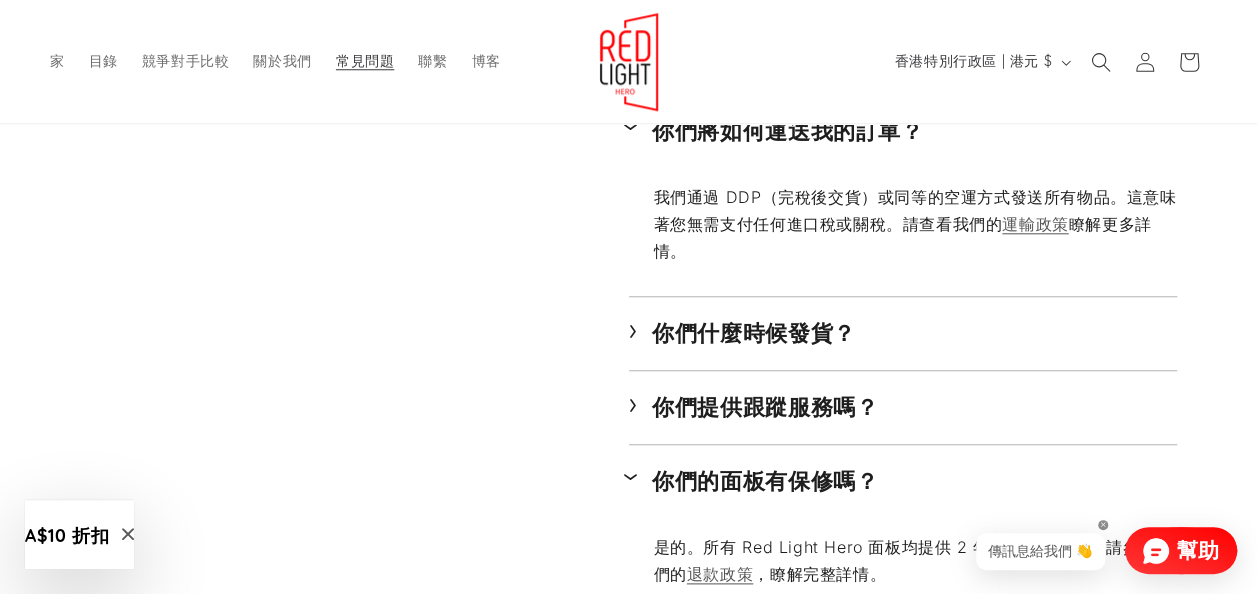 click on "你們什麼時候發貨？" at bounding box center [746, 333] 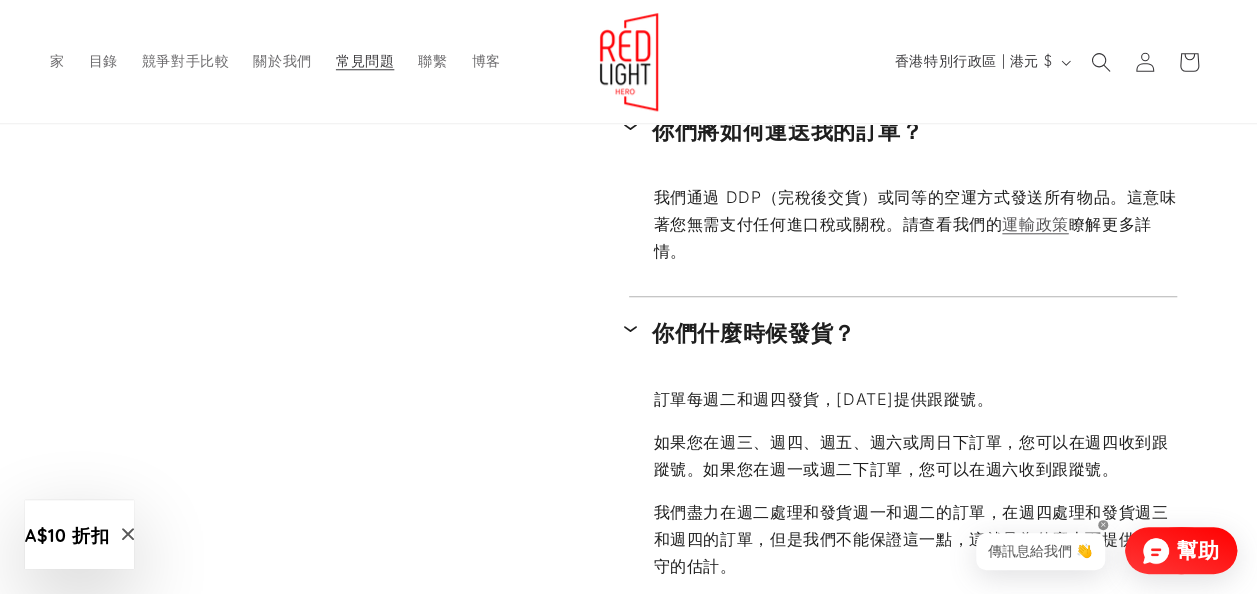 scroll, scrollTop: 0, scrollLeft: 0, axis: both 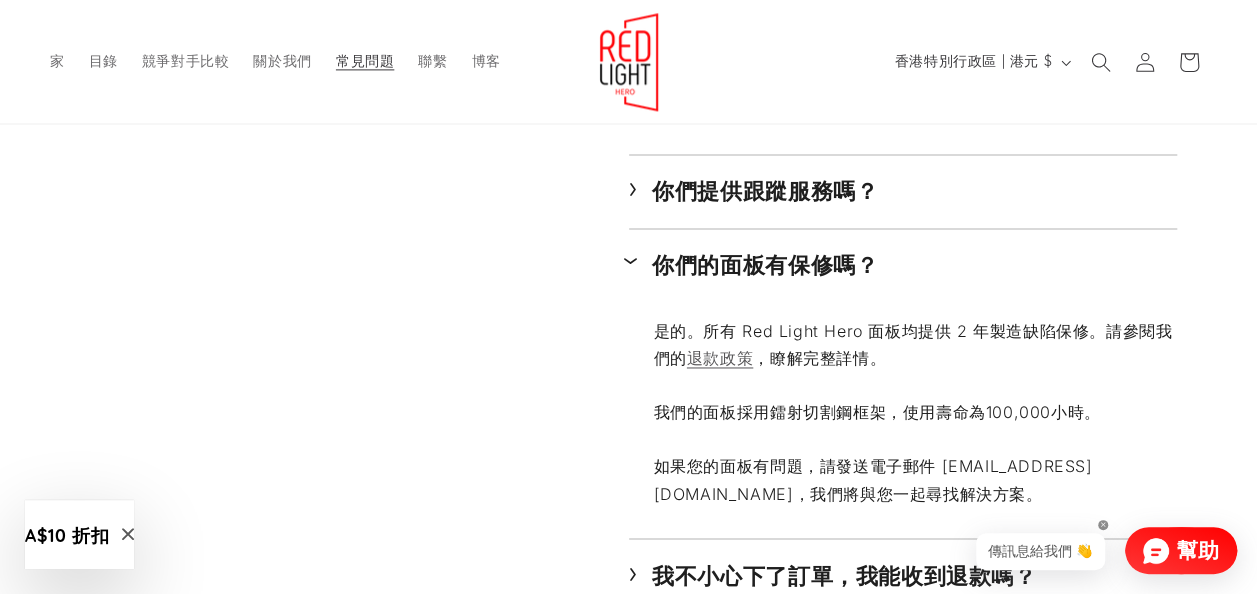 click on "你們提供跟蹤服務嗎？" at bounding box center [757, 191] 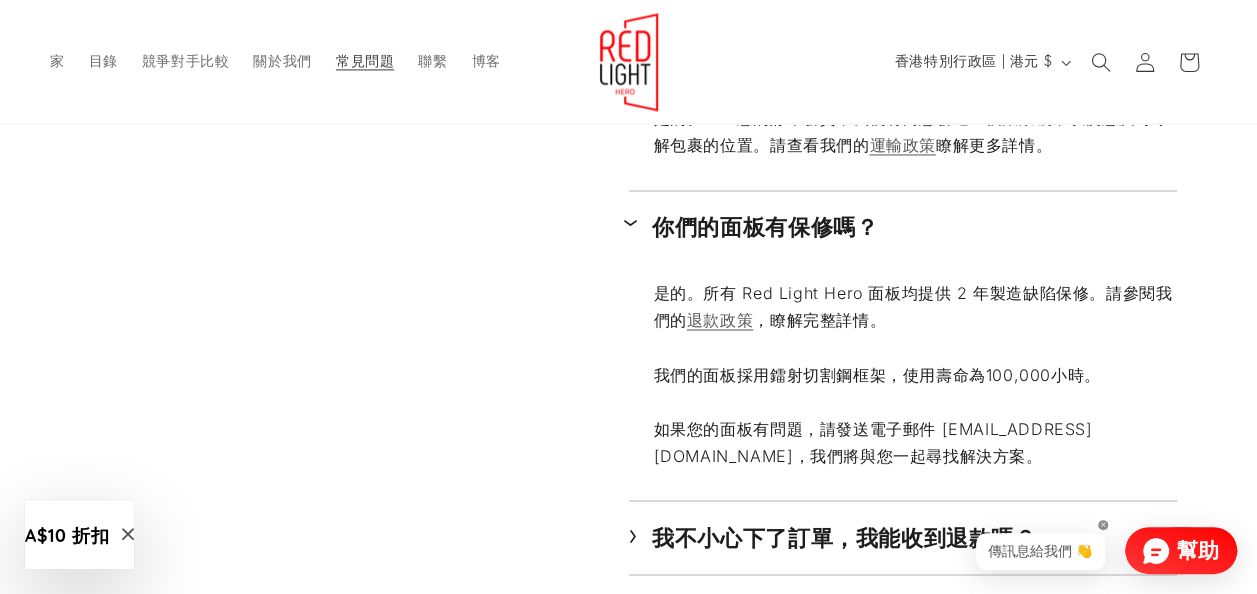 scroll, scrollTop: 1600, scrollLeft: 0, axis: vertical 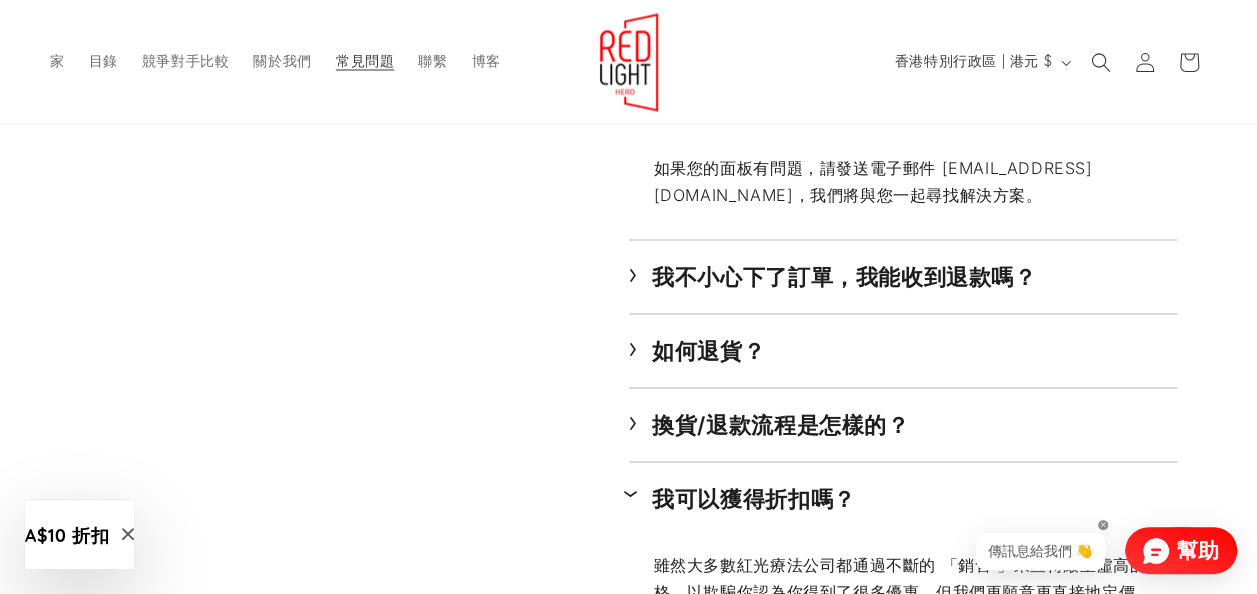 click on "我不小心下了訂單，我能收到退款嗎？" at bounding box center [836, 276] 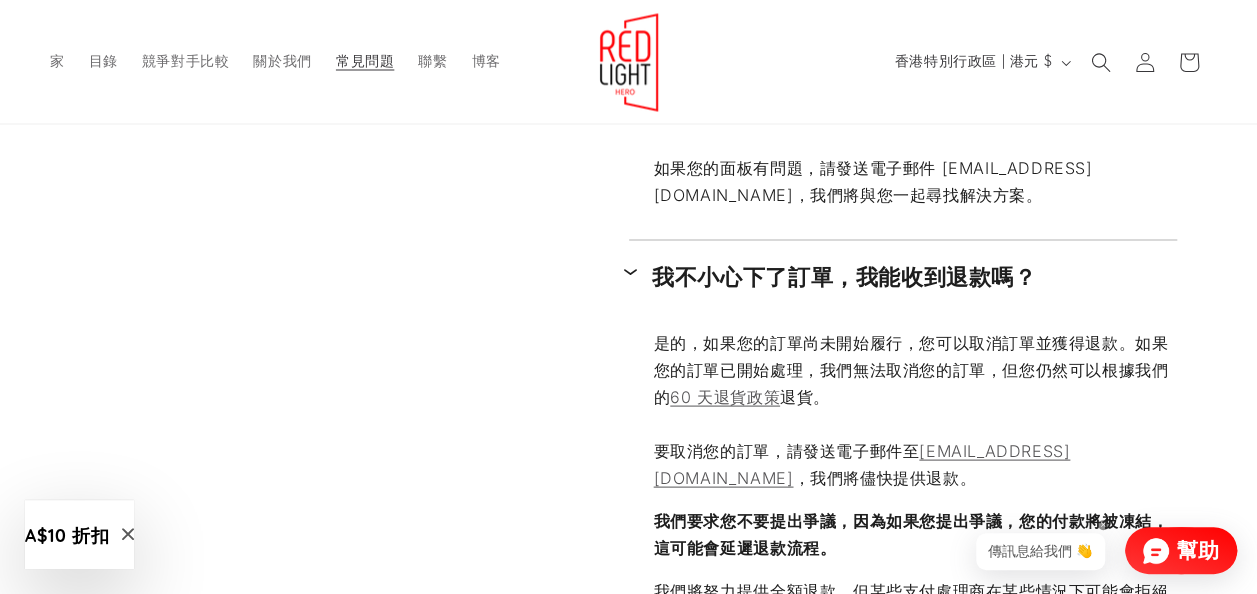 scroll, scrollTop: 0, scrollLeft: 1130, axis: horizontal 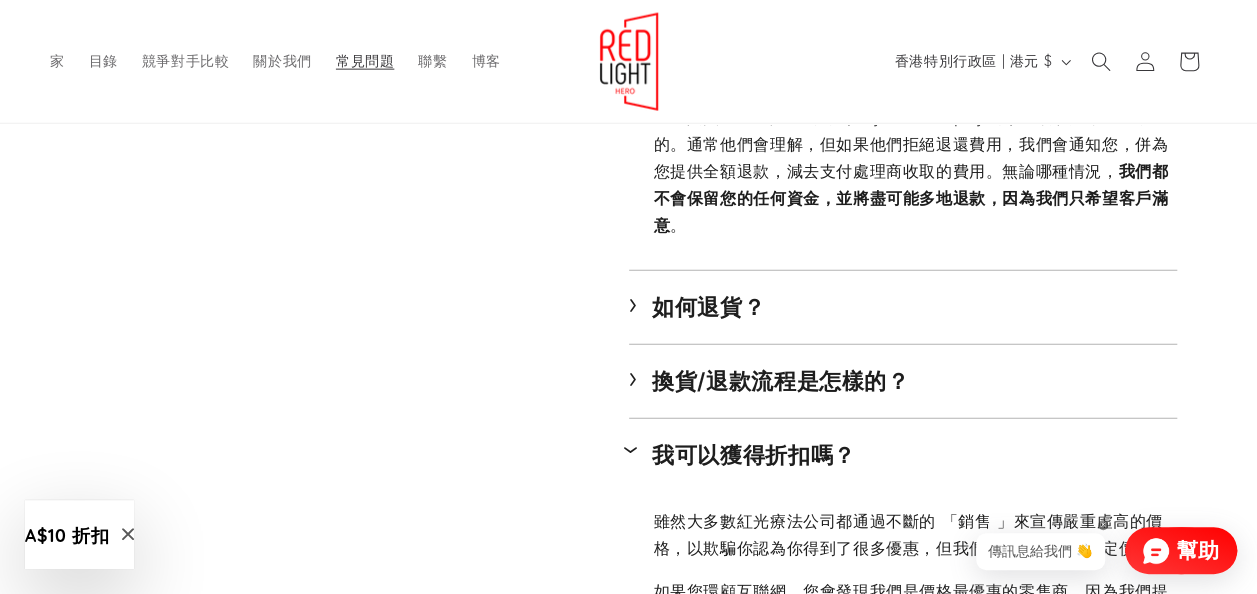 click on "如何退貨？" at bounding box center (701, 307) 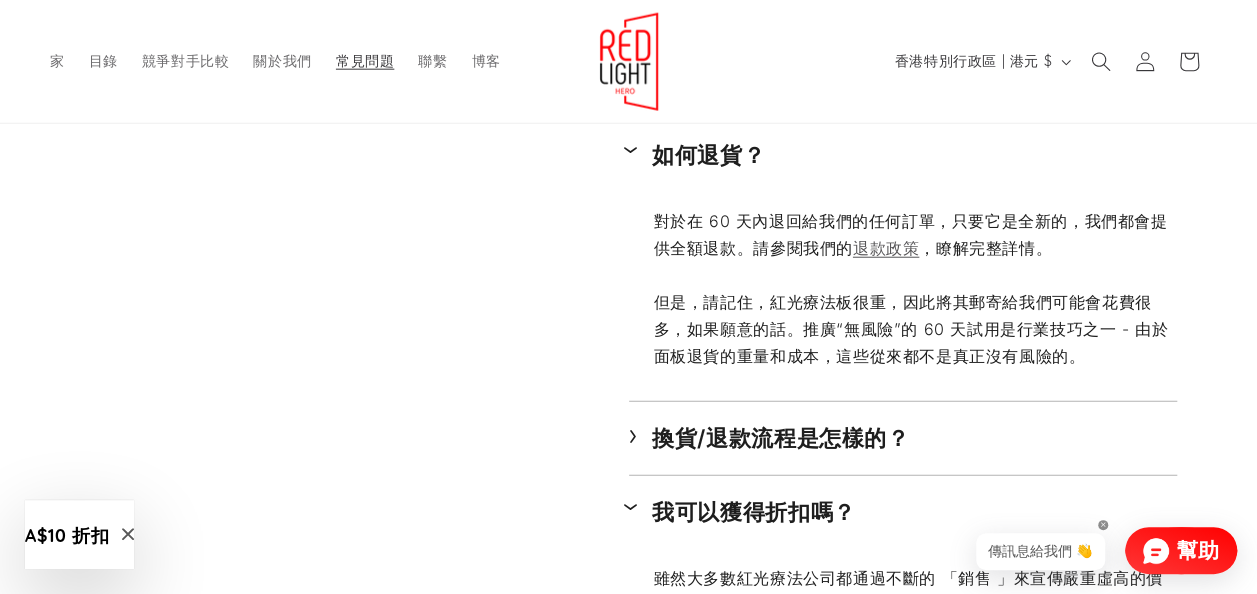 scroll, scrollTop: 2500, scrollLeft: 0, axis: vertical 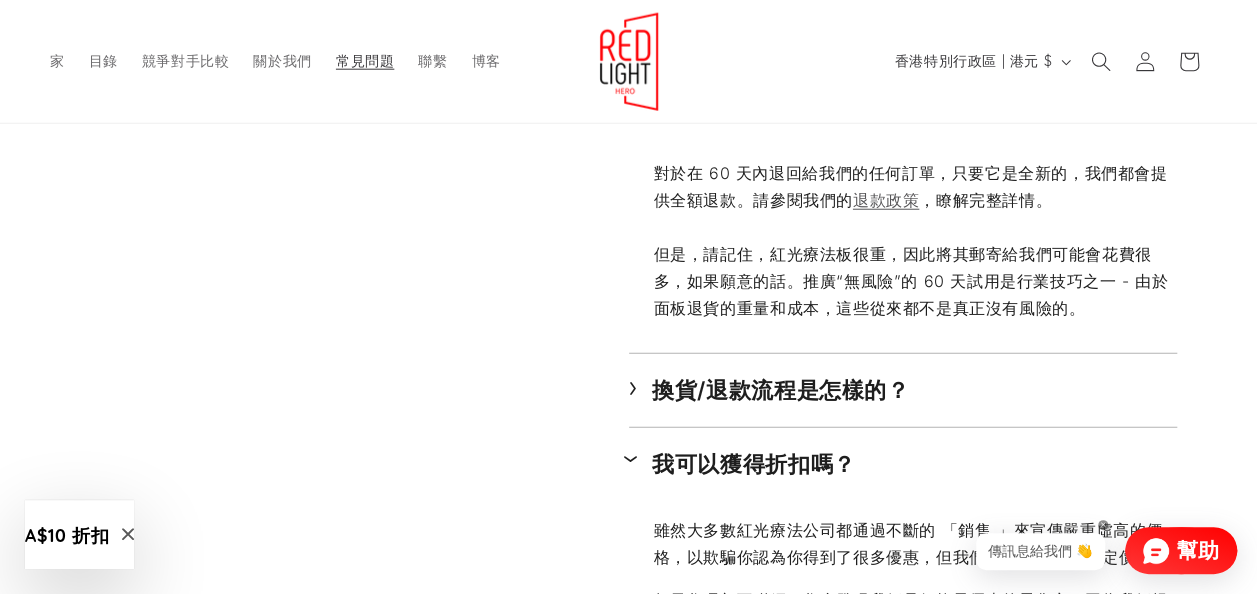 click on "› 換貨/退款流程是怎樣的？" at bounding box center [903, 390] 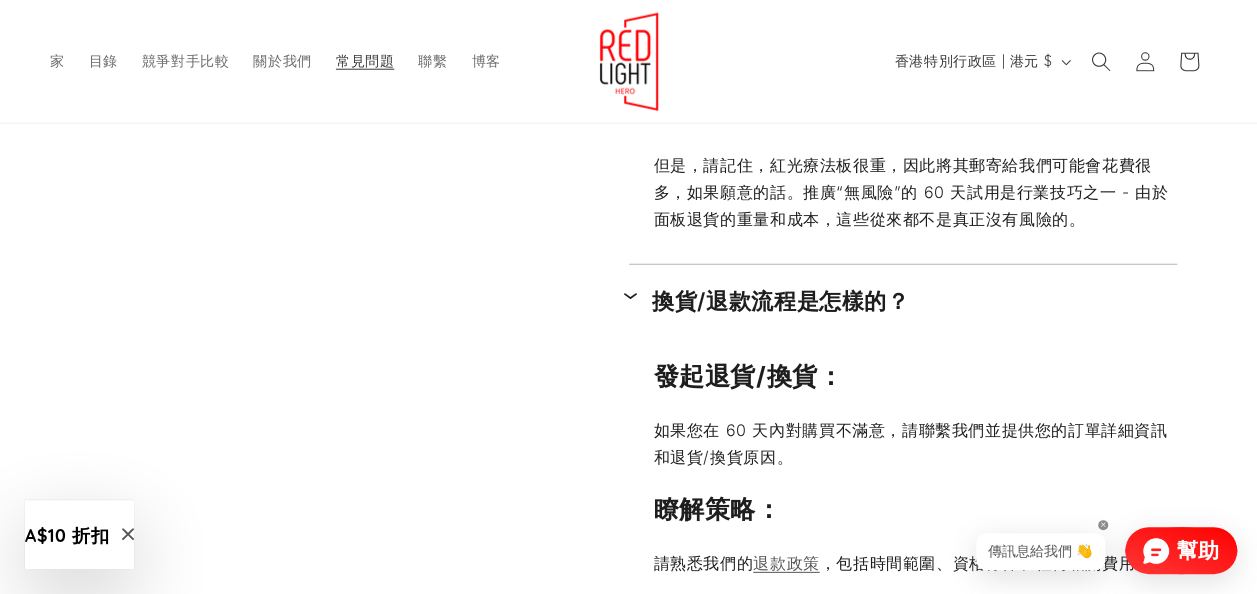 scroll, scrollTop: 2700, scrollLeft: 0, axis: vertical 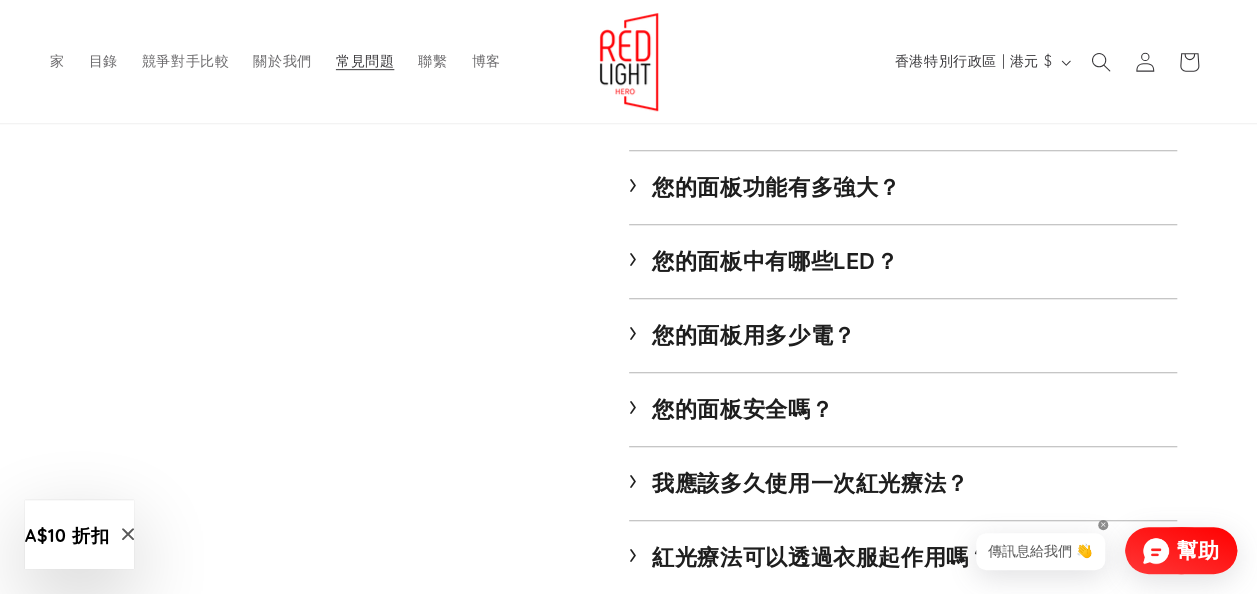 click on "您的面板功能有多強大？" at bounding box center [769, 187] 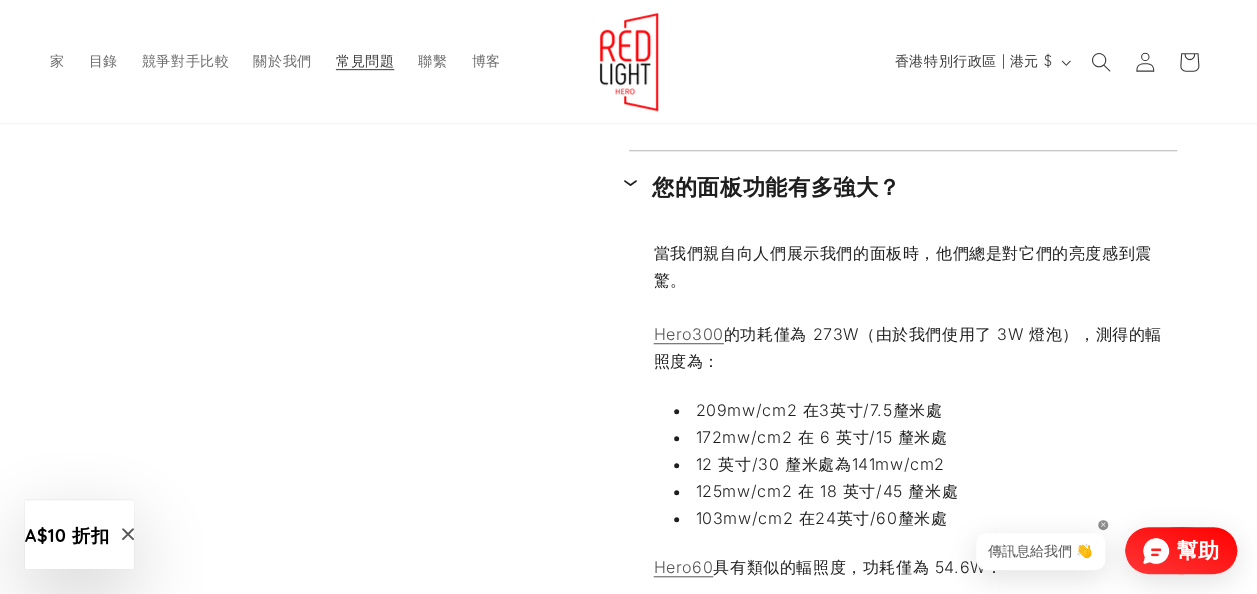scroll, scrollTop: 0, scrollLeft: 0, axis: both 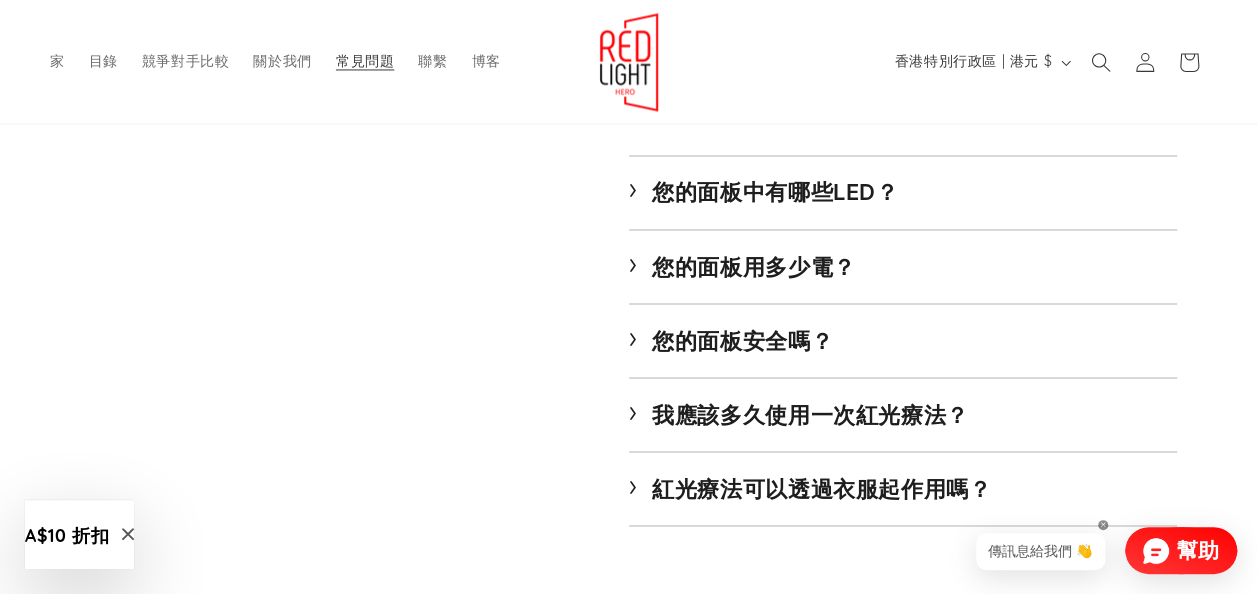 click on "我應該多久使用一次紅光療法？" at bounding box center (802, 414) 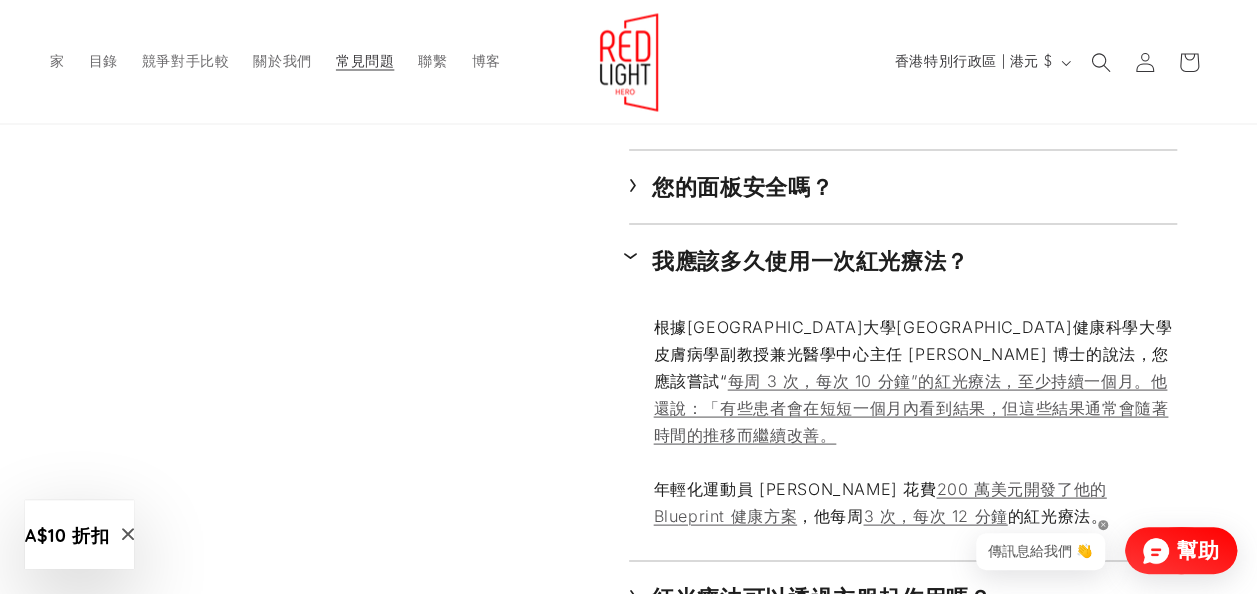 scroll, scrollTop: 5600, scrollLeft: 0, axis: vertical 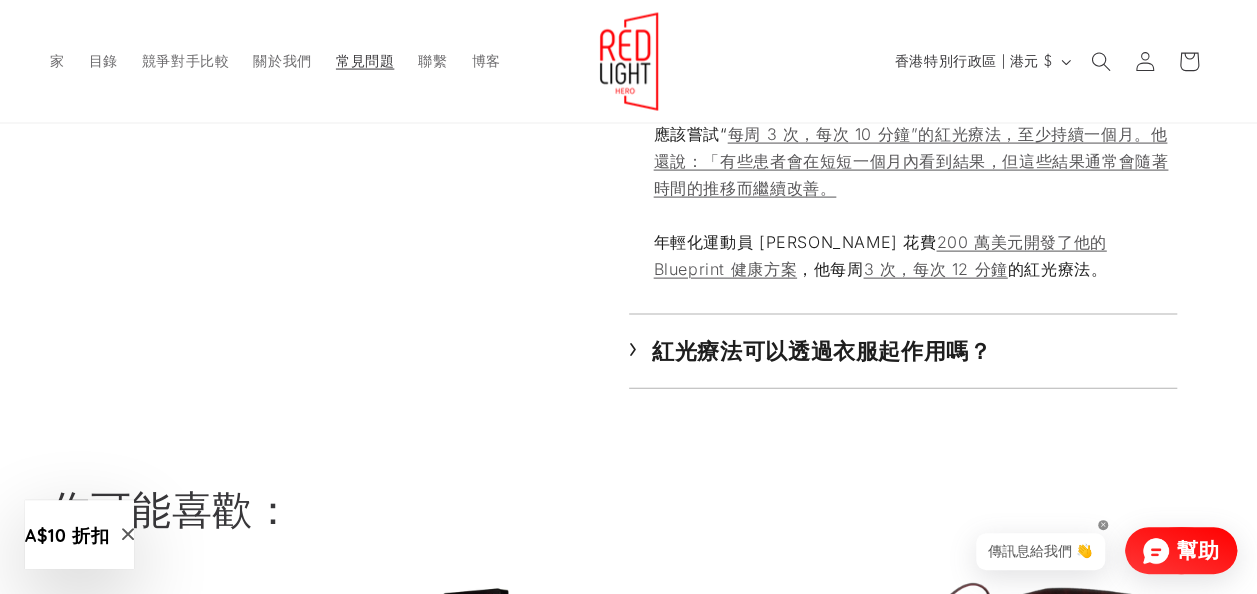 click on "紅光療法可以透過衣服起作用嗎？" at bounding box center (814, 351) 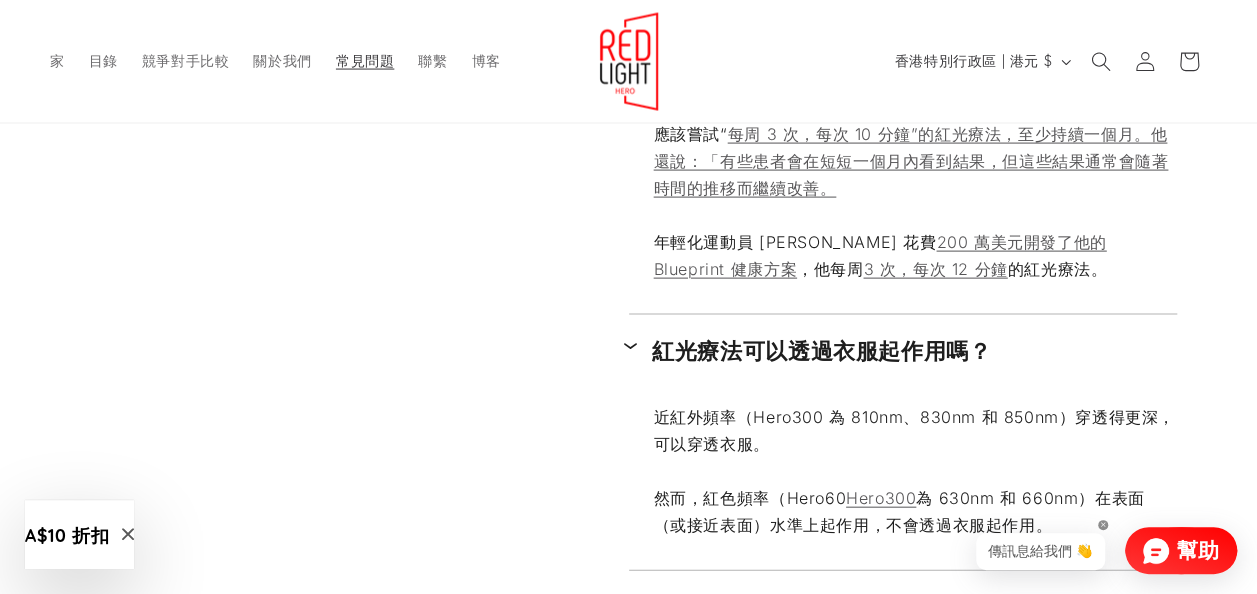 scroll, scrollTop: 0, scrollLeft: 1130, axis: horizontal 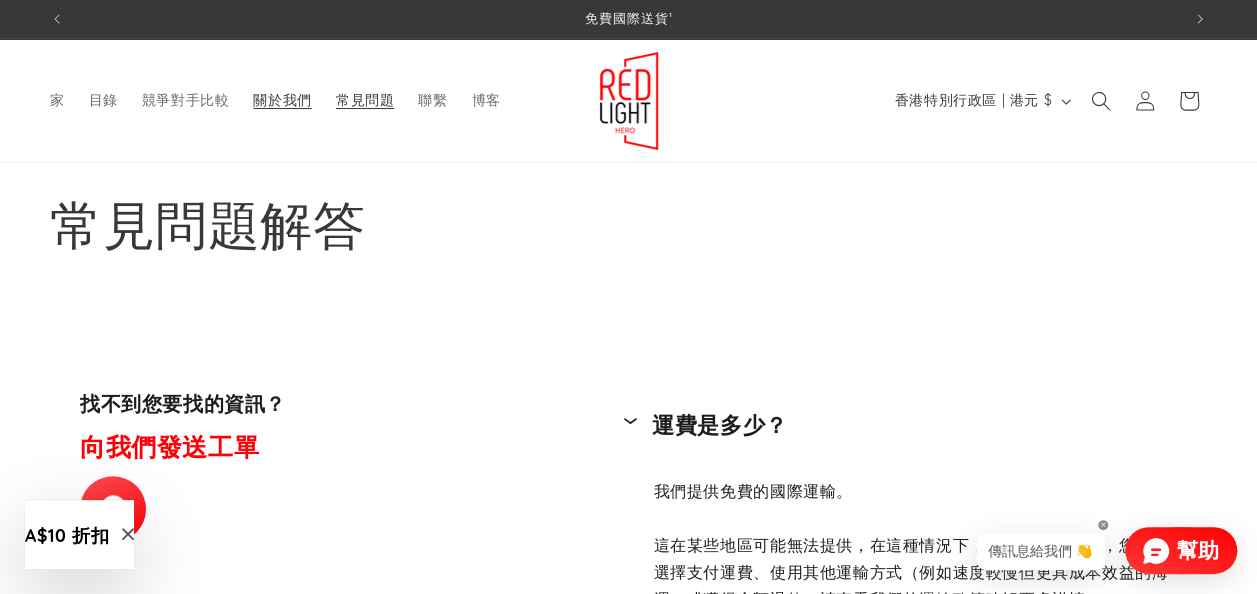 click on "關於我們" at bounding box center [282, 100] 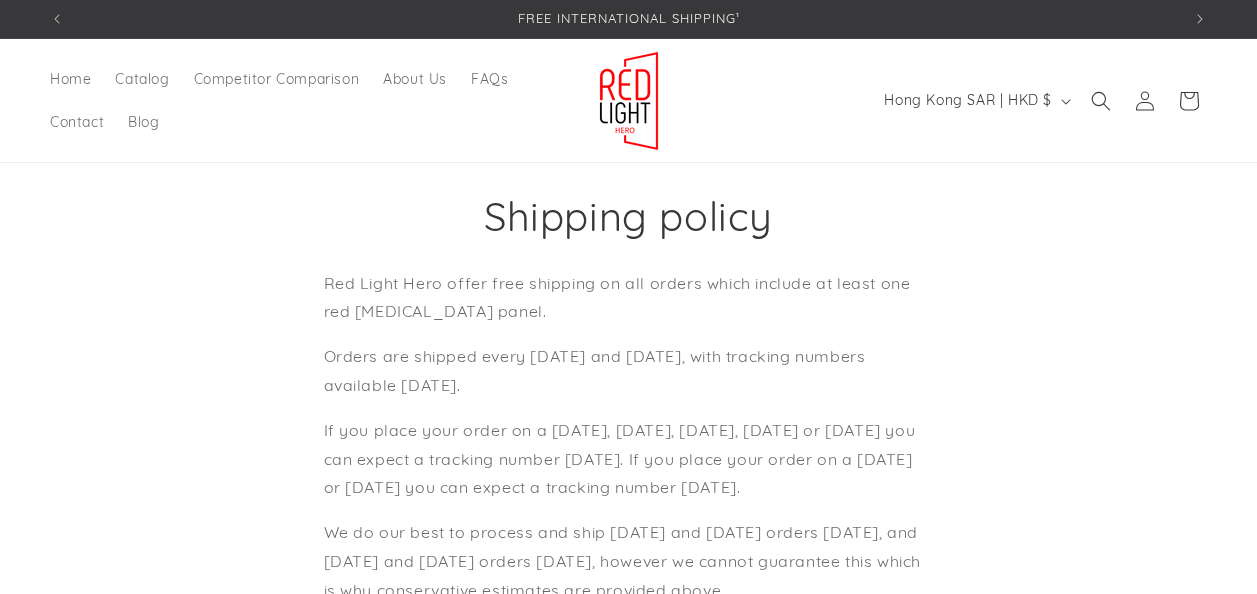 scroll, scrollTop: 0, scrollLeft: 0, axis: both 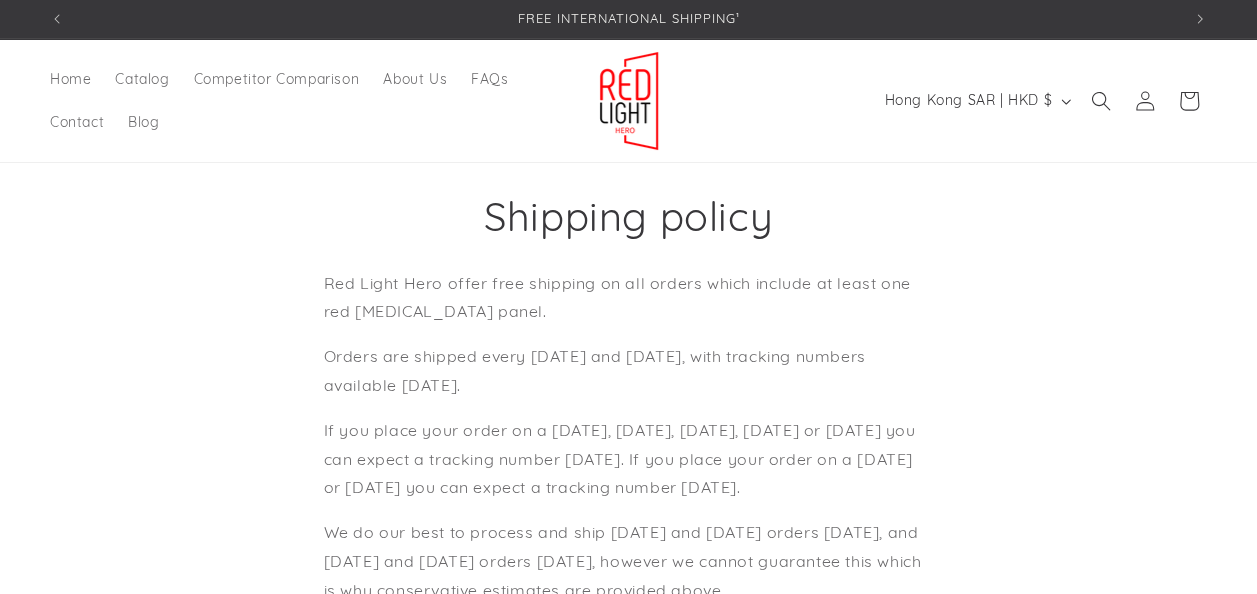 select on "*****" 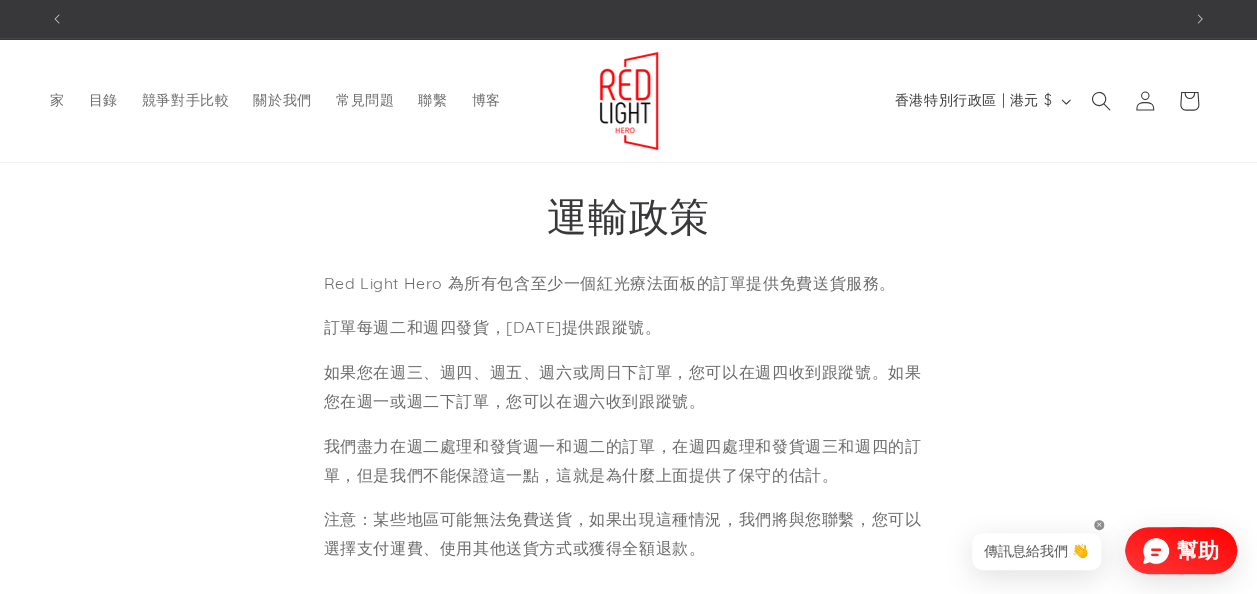scroll, scrollTop: 0, scrollLeft: 1130, axis: horizontal 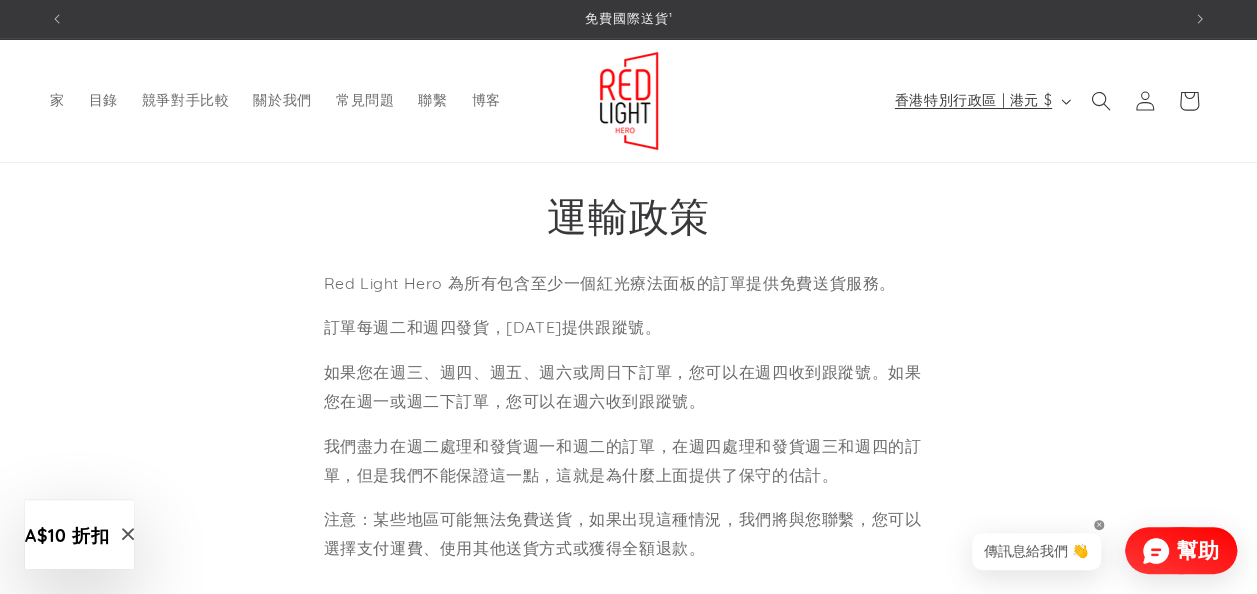 click on "香港特別行政區 |
港元
$" at bounding box center [981, 101] 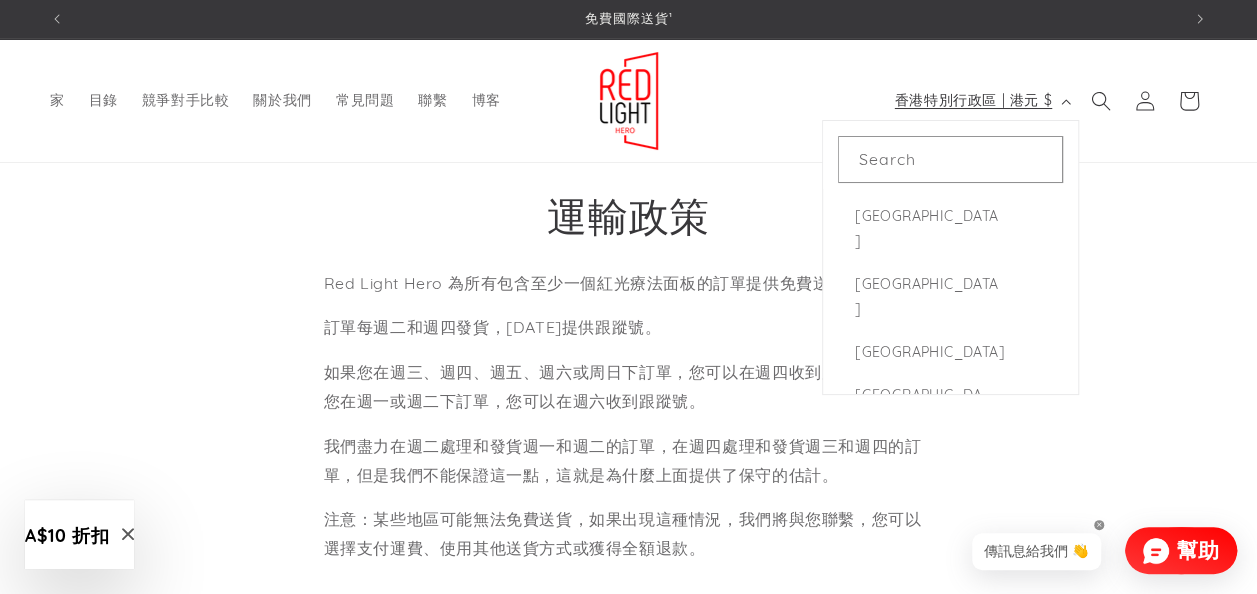 click on "香港特別行政區 |
港元
$" at bounding box center (981, 101) 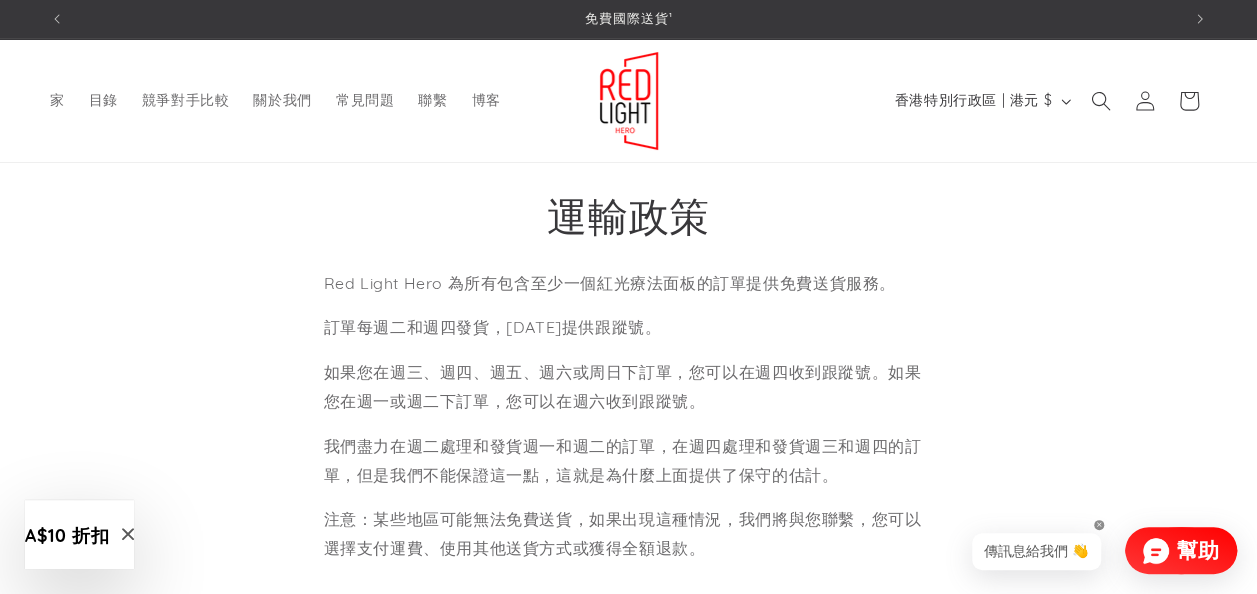 click on "Red Light Hero 為所有包含至少一個紅光療法面板的訂單提供免費送貨服務。
訂單每週二和週四發貨，兩天后提供跟蹤號。
如果您在週三、週四、週五、週六或周日下訂單，您可以在週四收到跟蹤號。如果您在週一或週二下訂單，您可以在週六收到跟蹤號。
我們盡力在週二處理和發貨週一和週二的訂單，在週四處理和發貨週三和週四的訂單，但是我們不能保證這一點，這就是為什麼上面提供了保守的估計。
注意：某些地區可能無法免費送貨，如果出現這種情況，我們將與您聯繫，您可以選擇支付運費、使用其他送貨方式或獲得全額退款。" at bounding box center [629, 438] 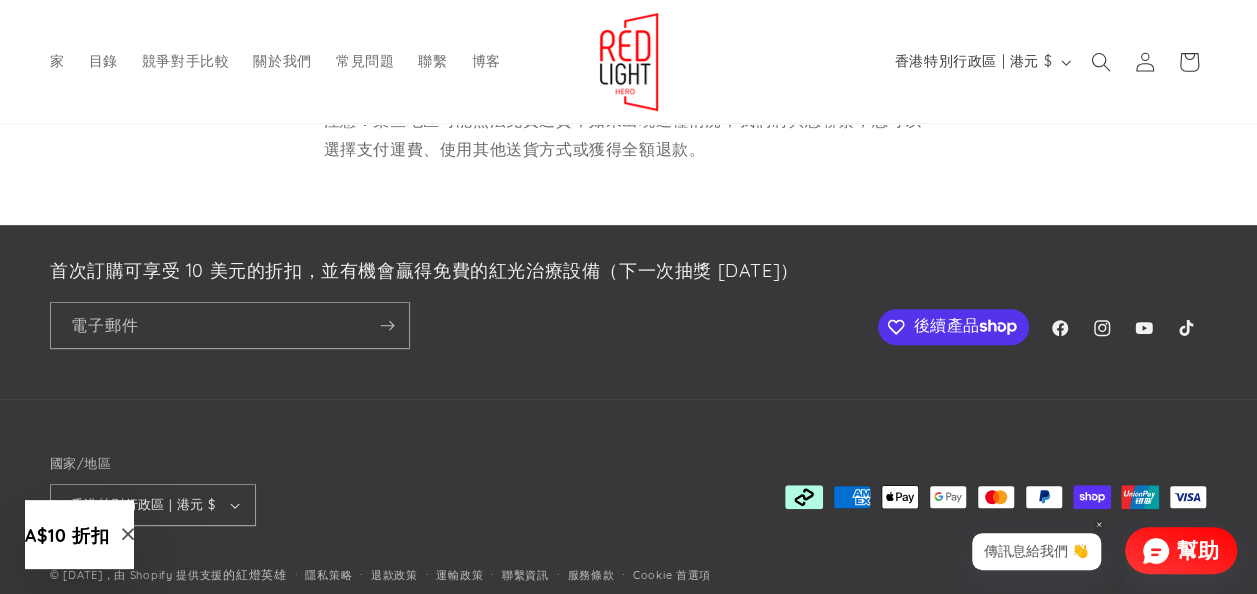 scroll, scrollTop: 400, scrollLeft: 0, axis: vertical 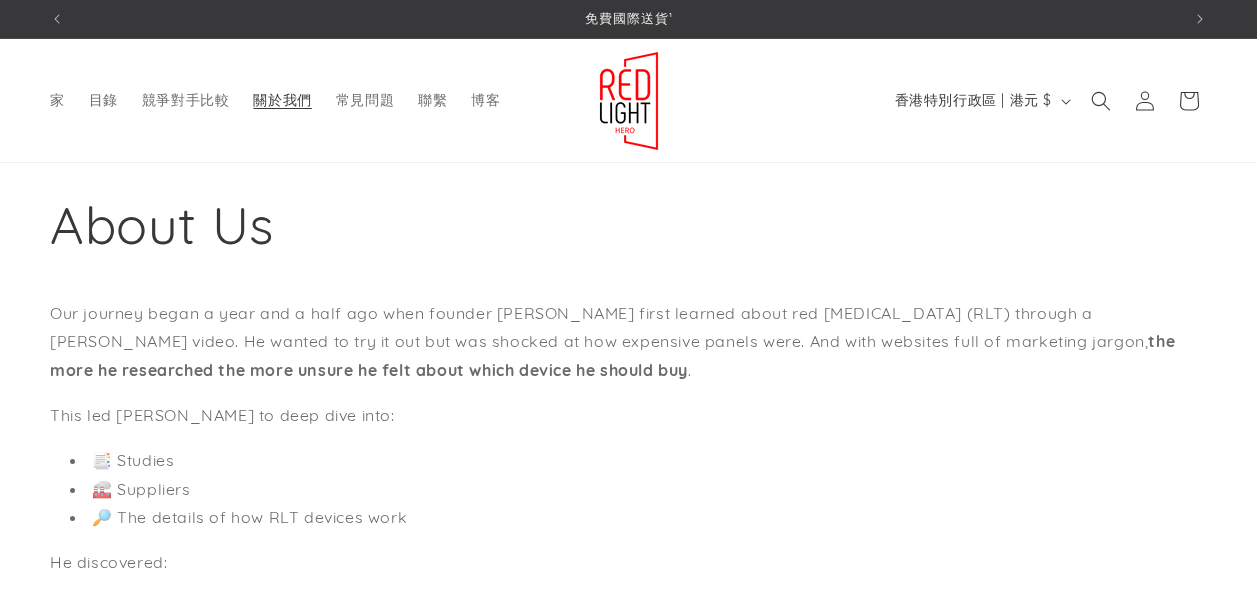 select on "*****" 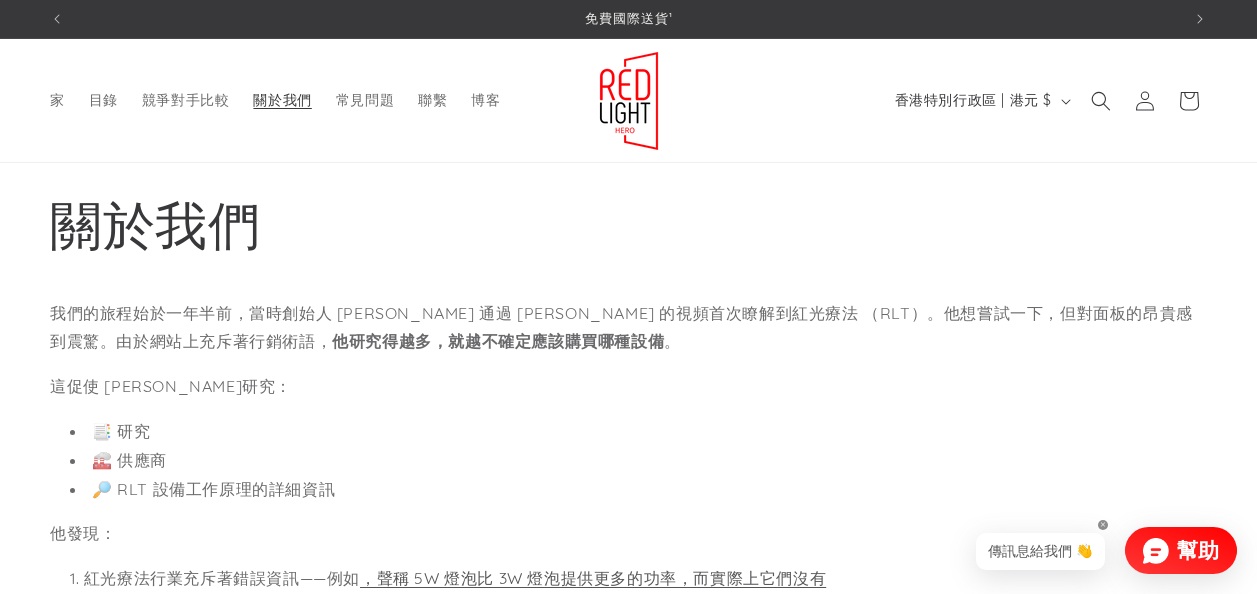 scroll, scrollTop: 0, scrollLeft: 0, axis: both 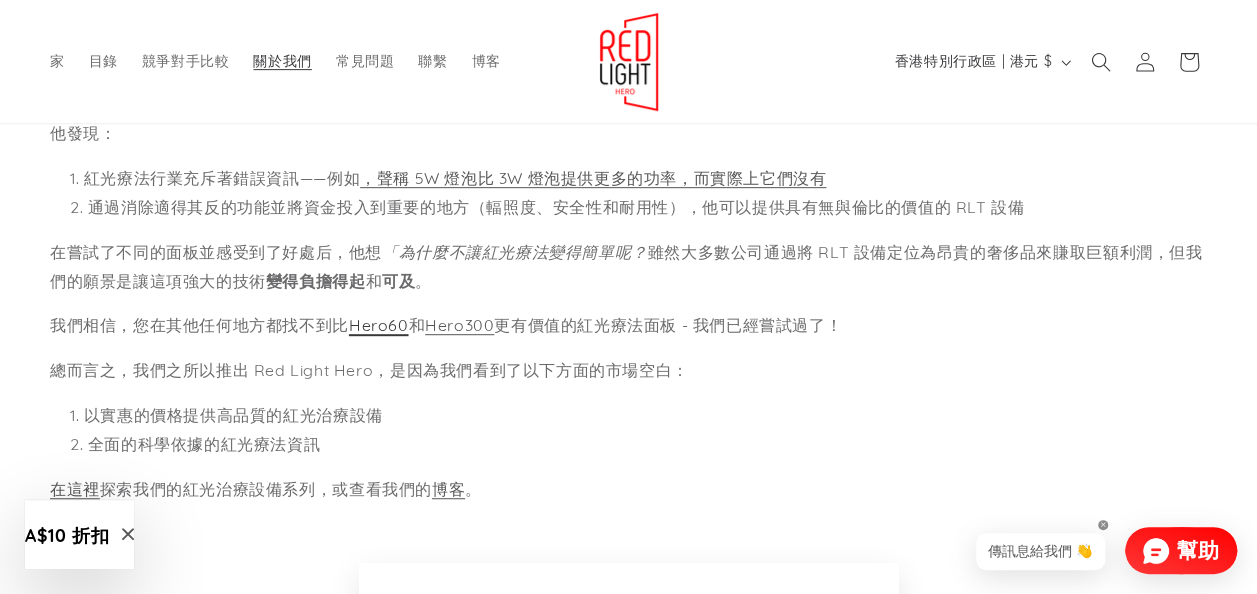 click on "Hero60" at bounding box center (379, 325) 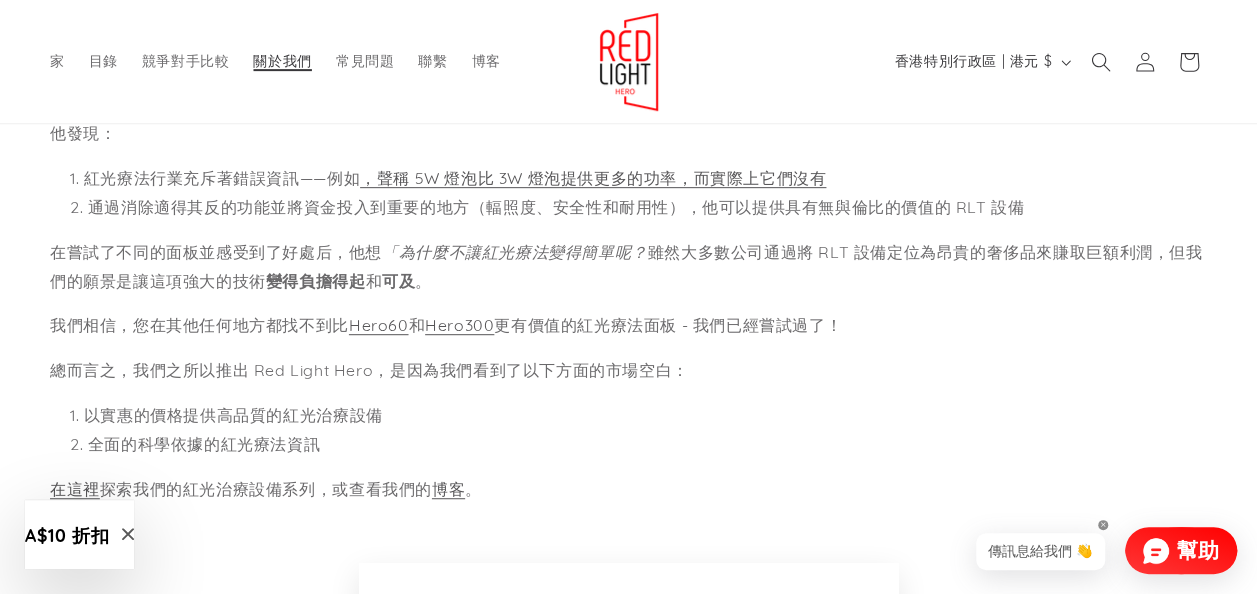 scroll, scrollTop: 0, scrollLeft: 1130, axis: horizontal 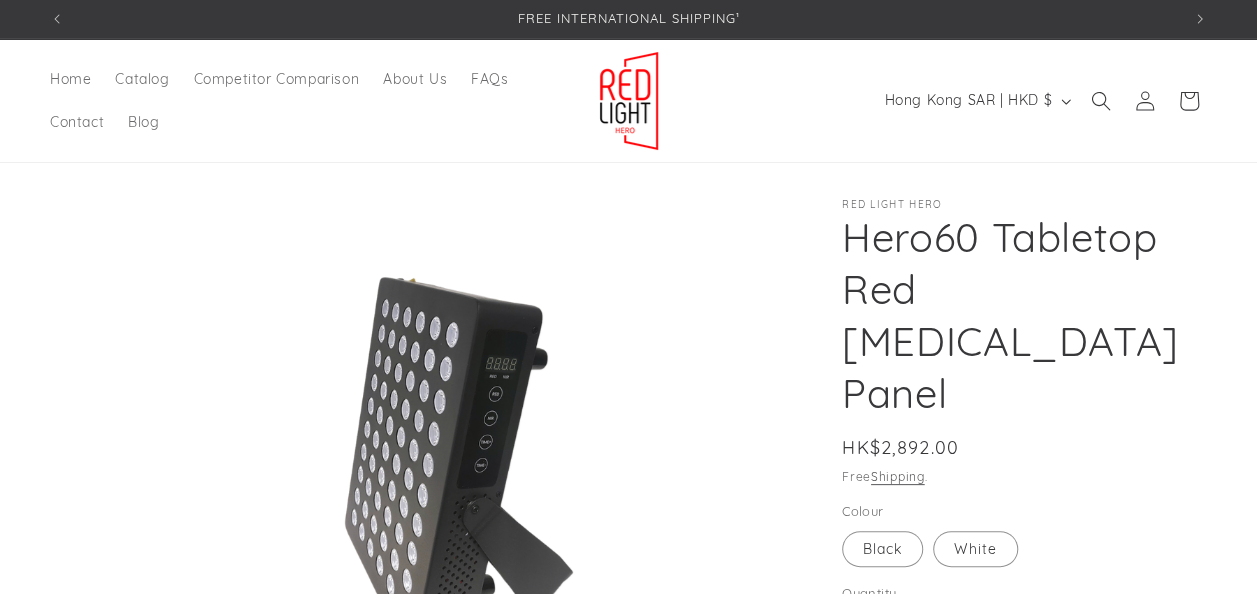 select on "*****" 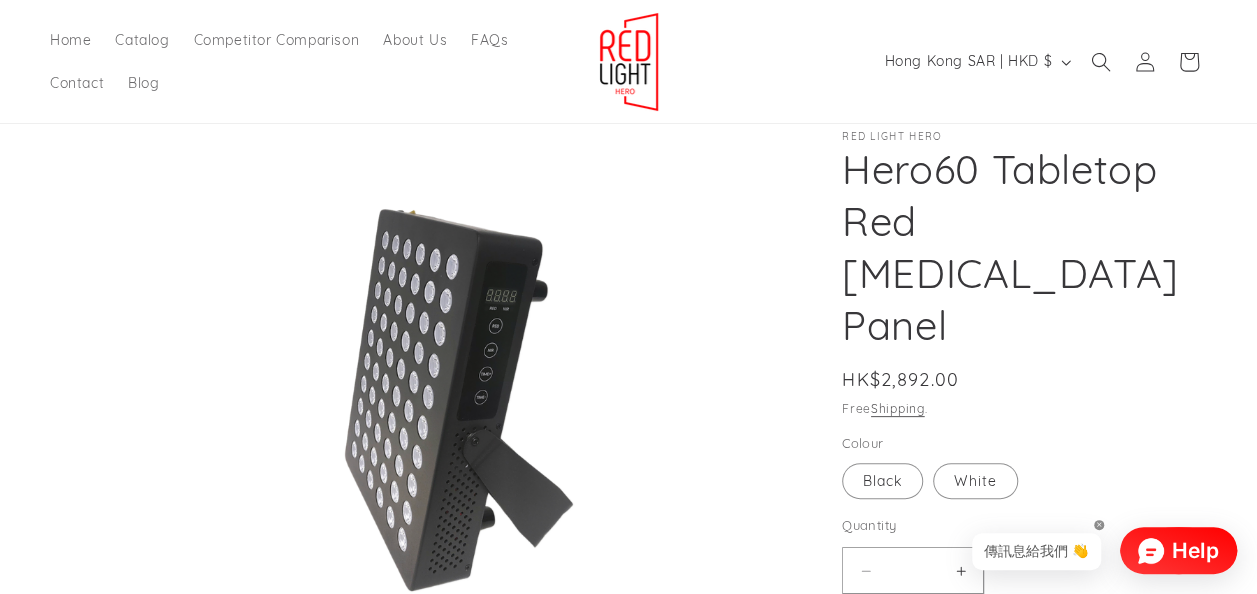 scroll, scrollTop: 100, scrollLeft: 0, axis: vertical 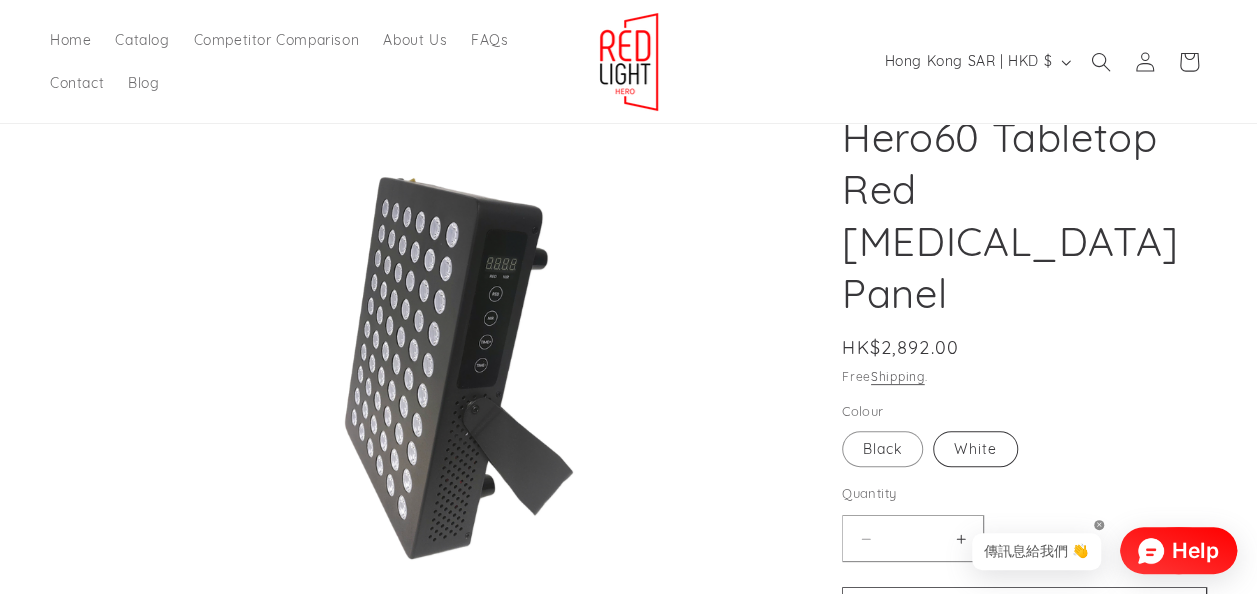 click on "White Variant sold out or unavailable" at bounding box center [975, 449] 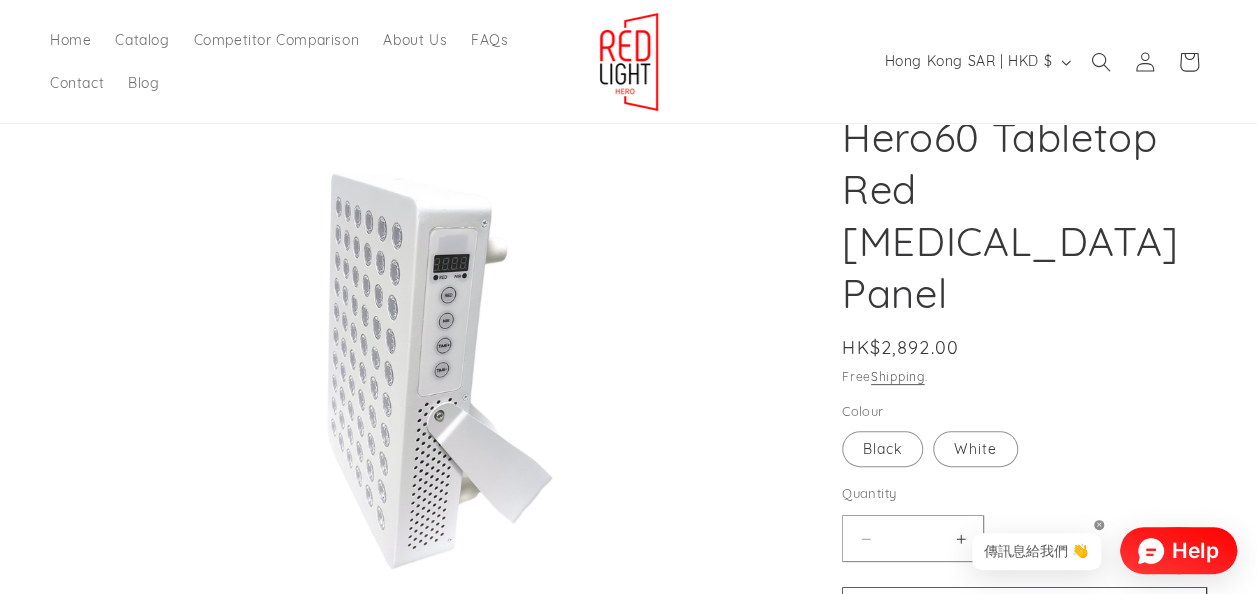 scroll, scrollTop: 0, scrollLeft: 1130, axis: horizontal 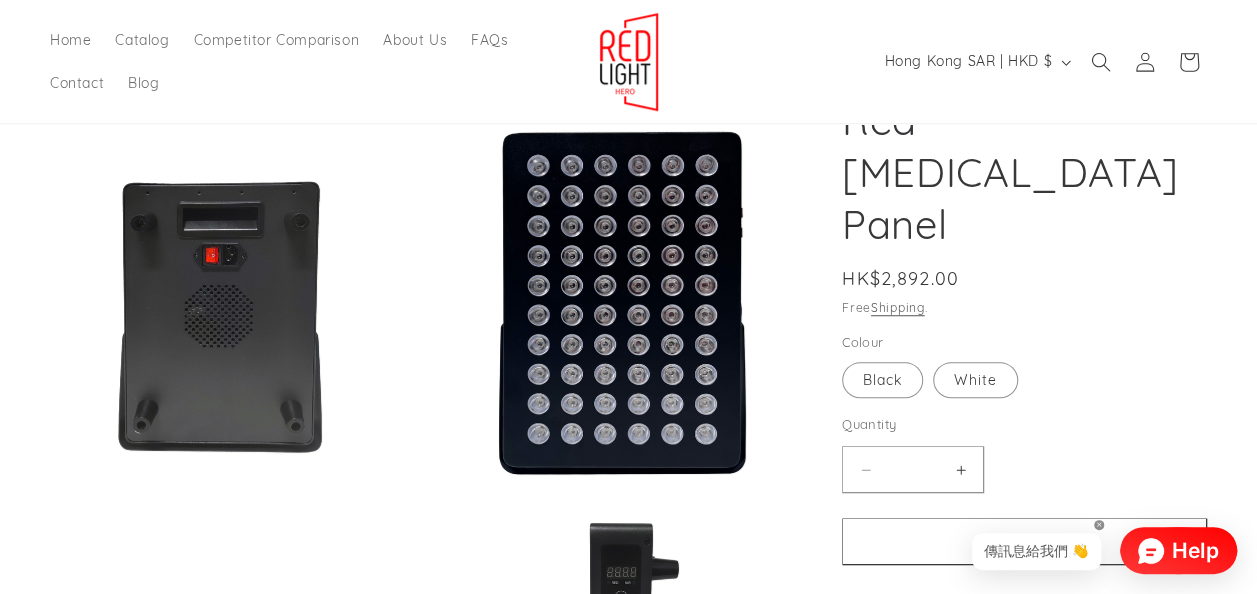 click at bounding box center (844, 589) 